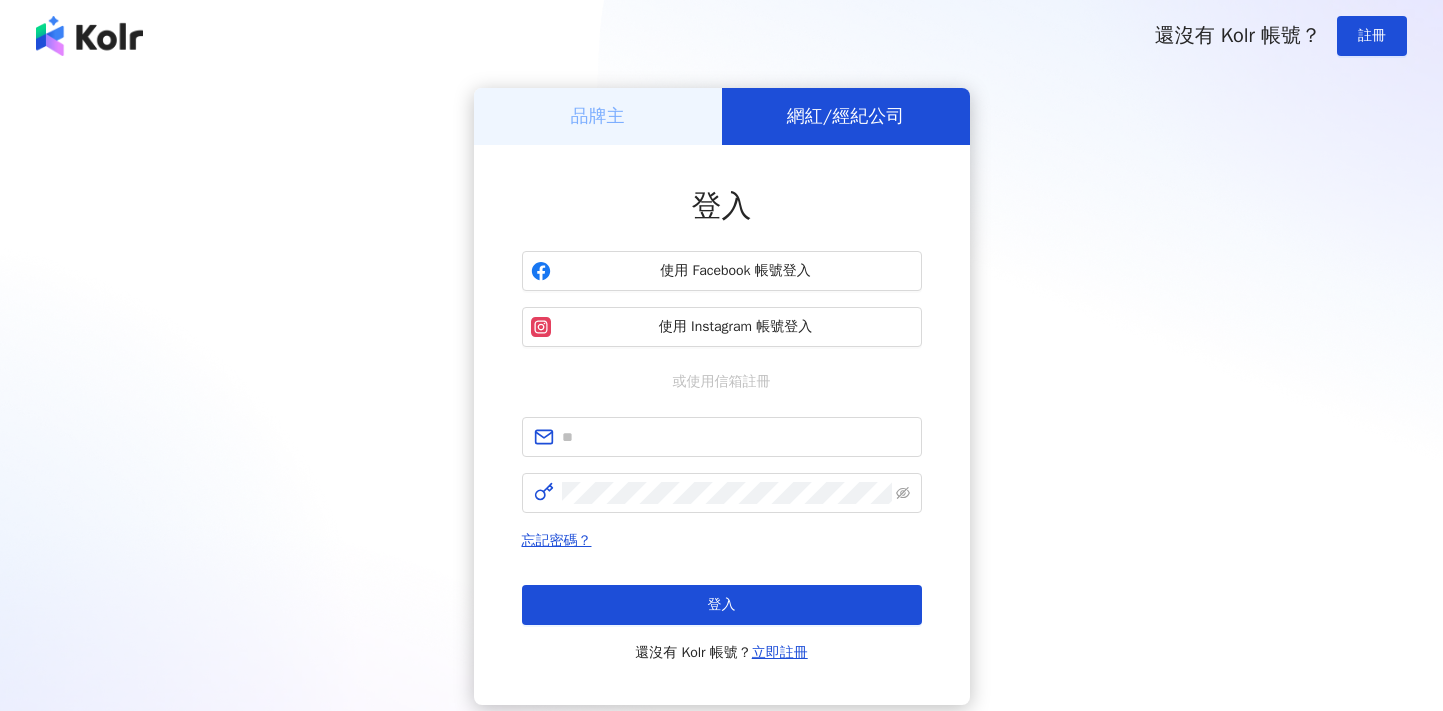 scroll, scrollTop: 0, scrollLeft: 0, axis: both 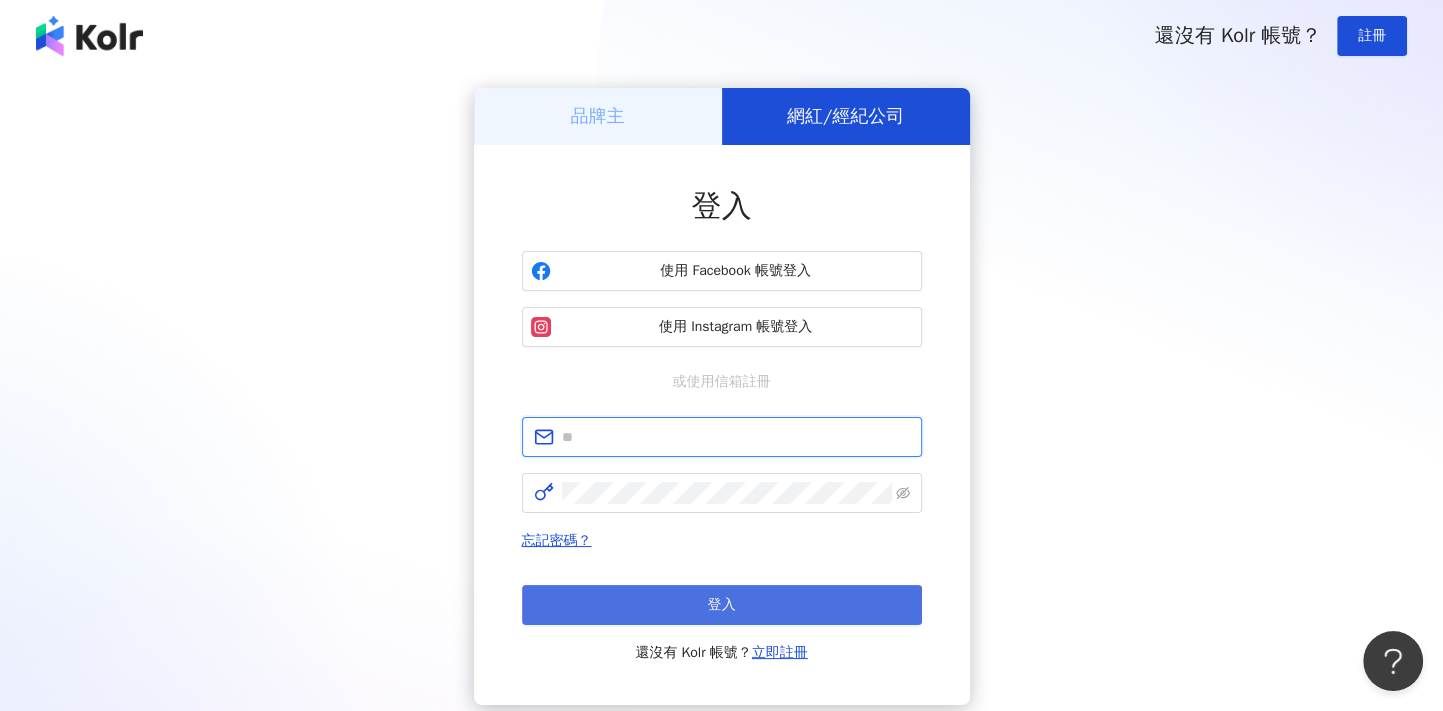 type on "**********" 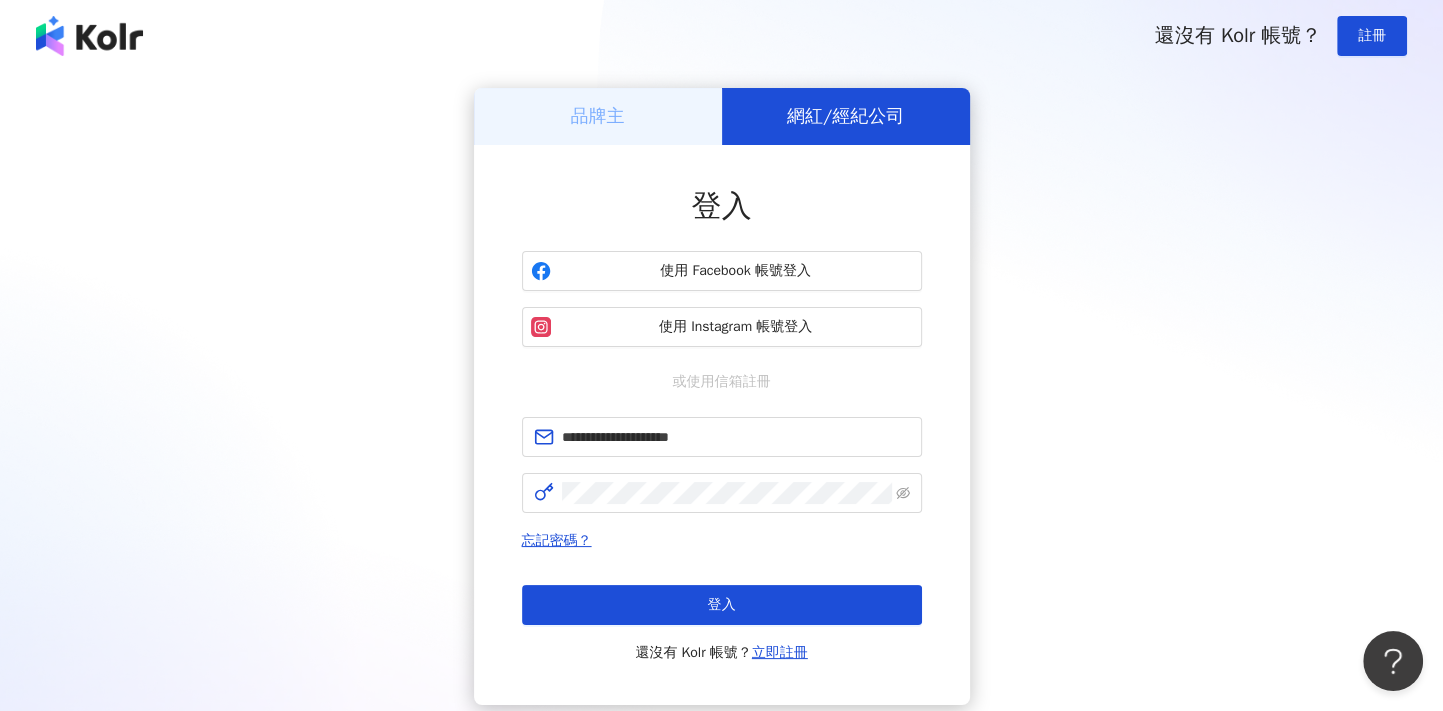 click on "登入" at bounding box center (722, 605) 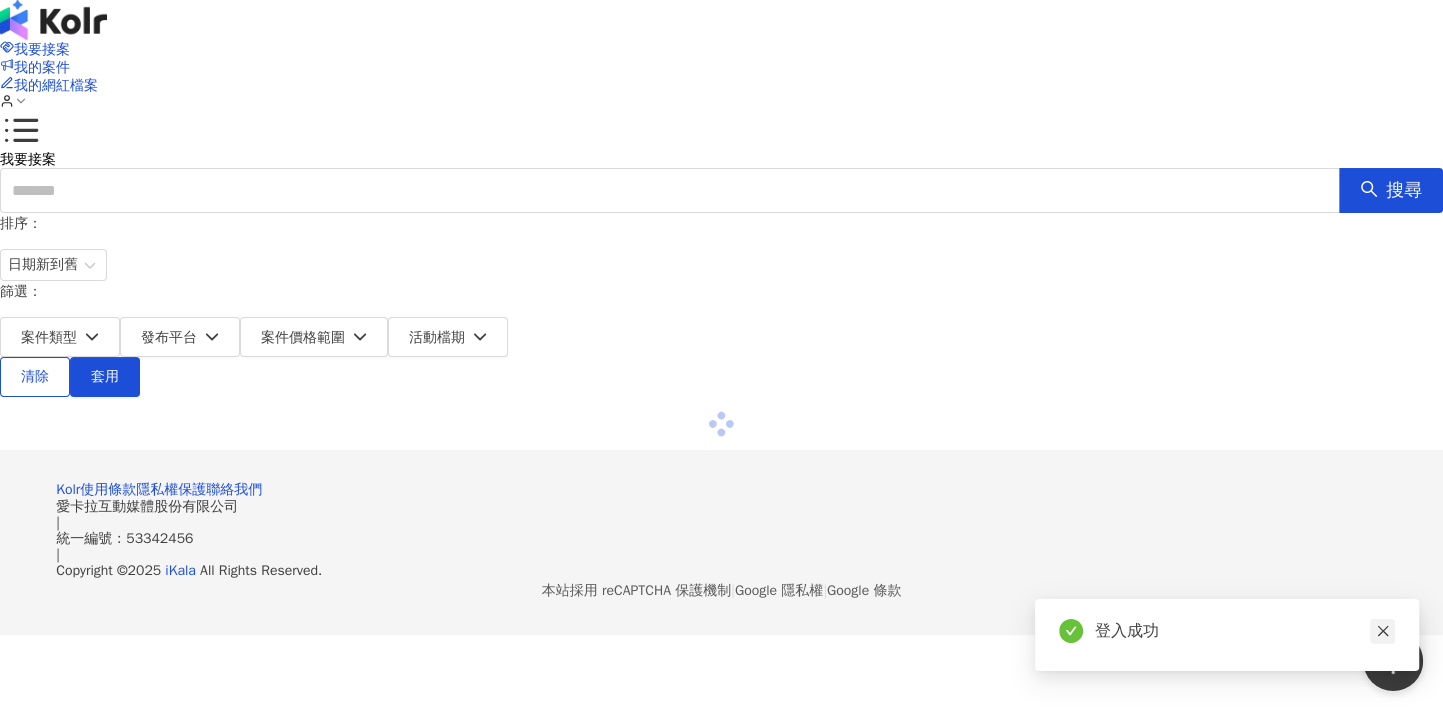 click 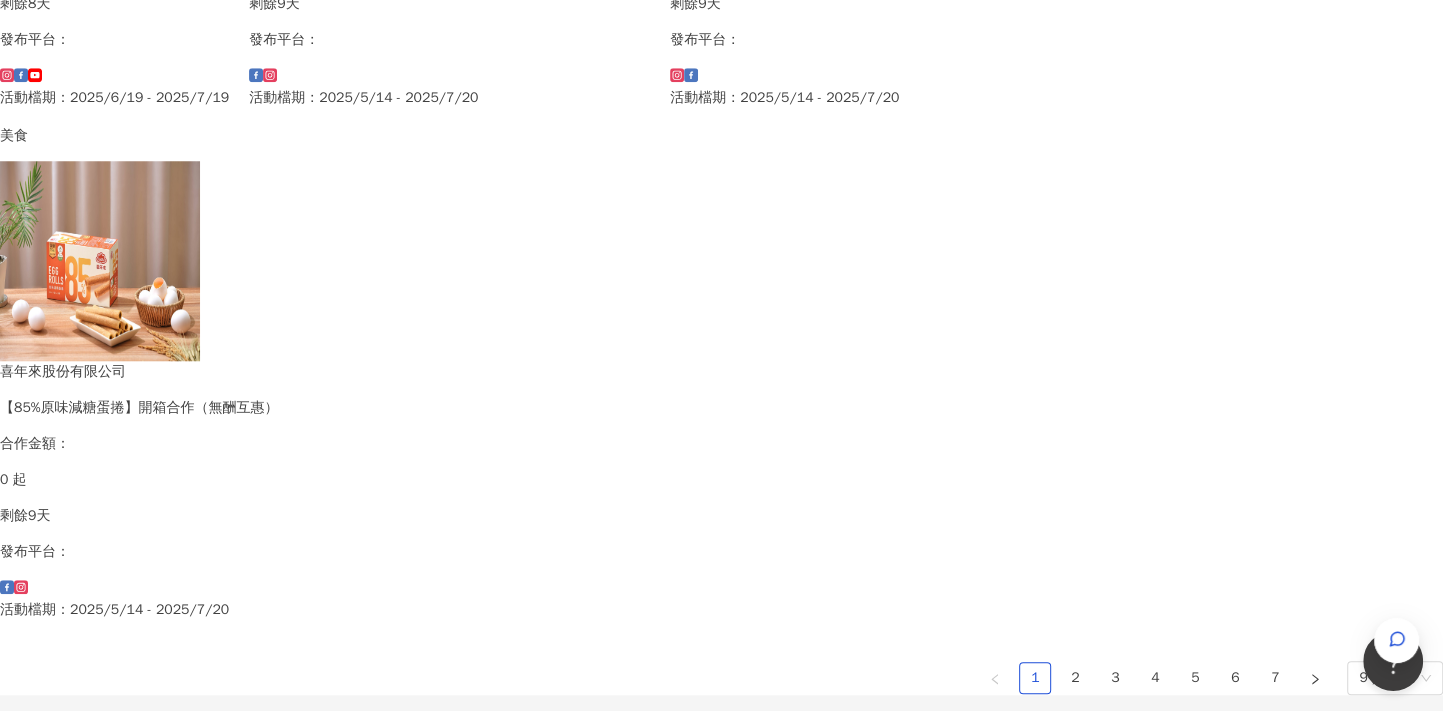 scroll, scrollTop: 1300, scrollLeft: 0, axis: vertical 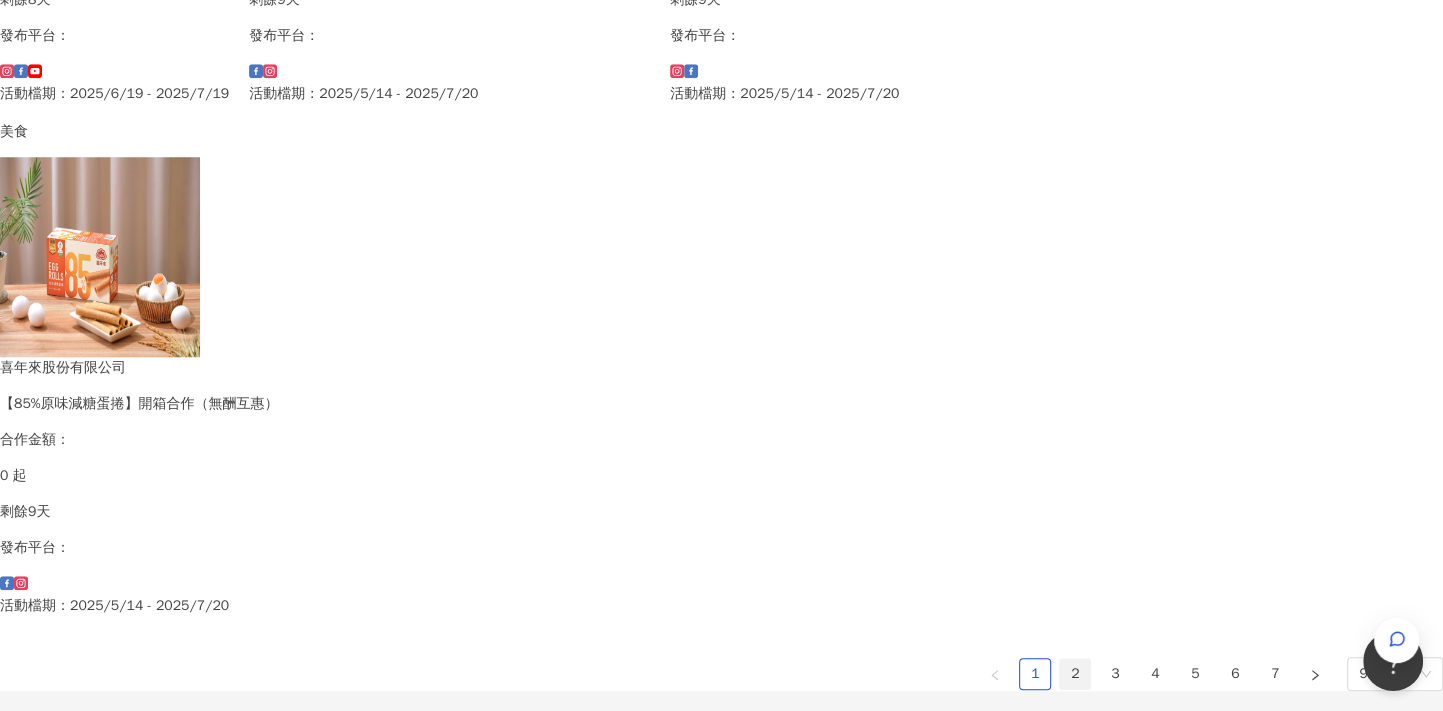 click on "2" at bounding box center [1075, 674] 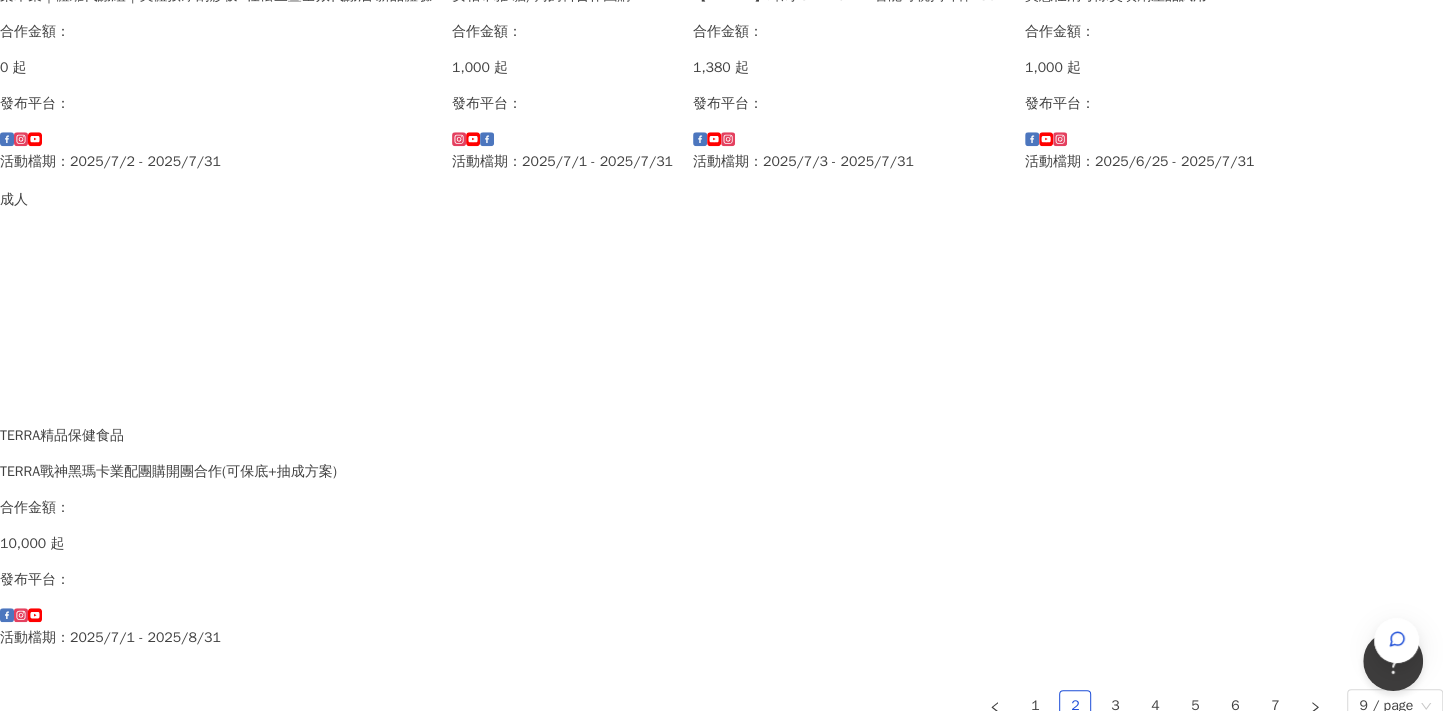 scroll, scrollTop: 1225, scrollLeft: 0, axis: vertical 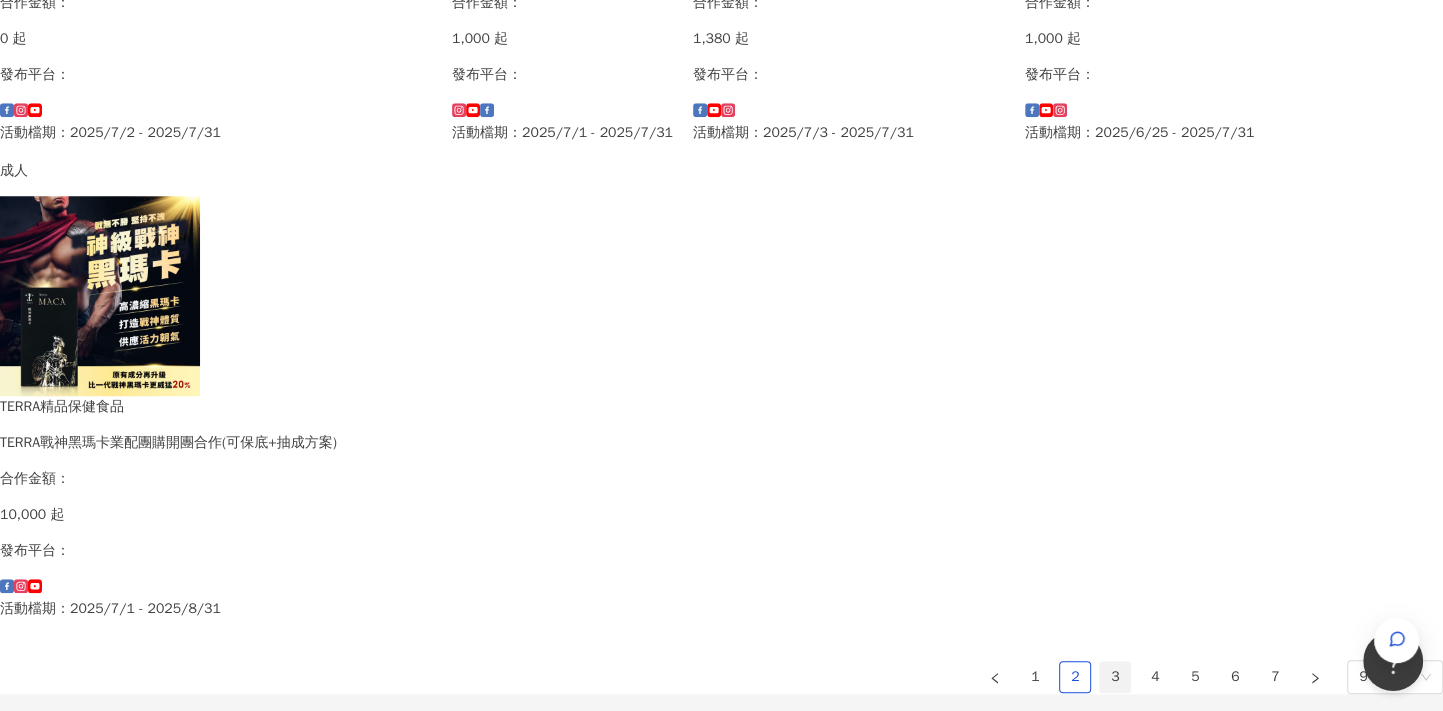 click on "3" at bounding box center (1115, 677) 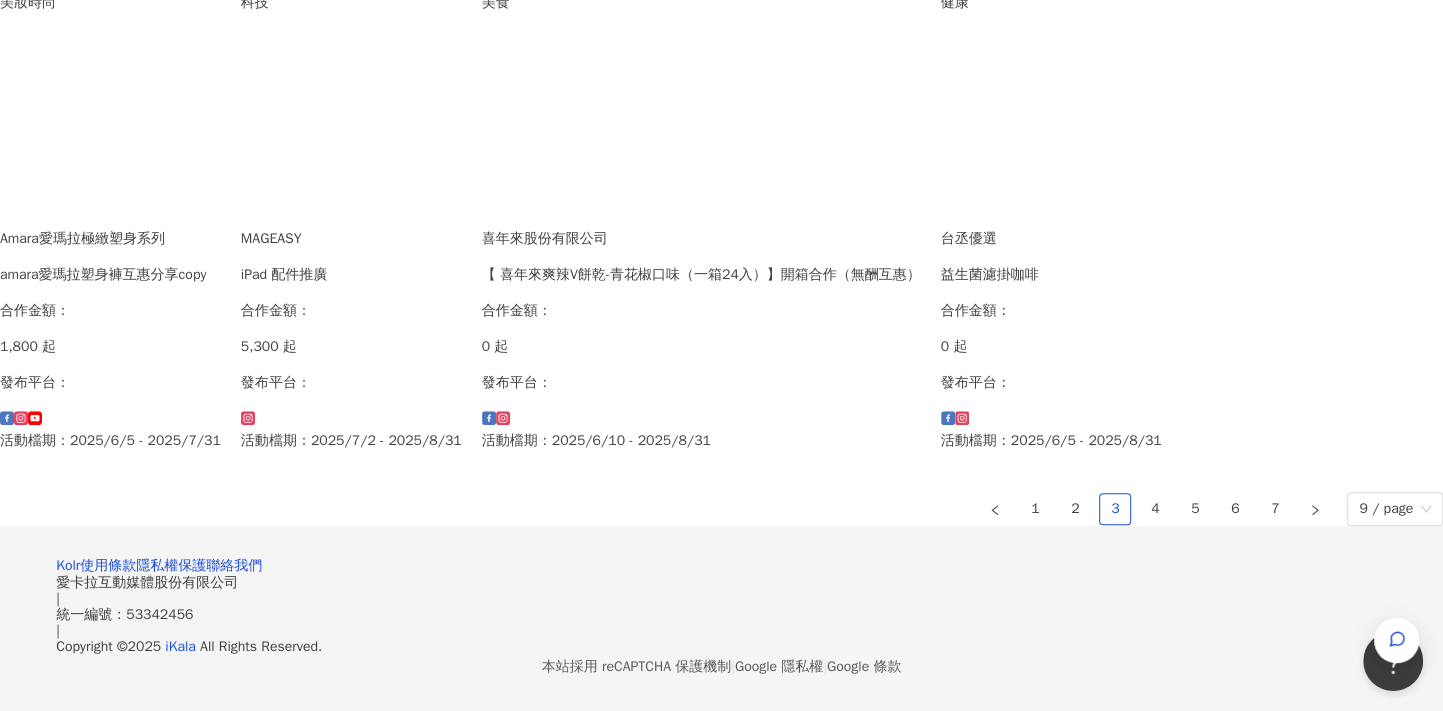 scroll, scrollTop: 1400, scrollLeft: 0, axis: vertical 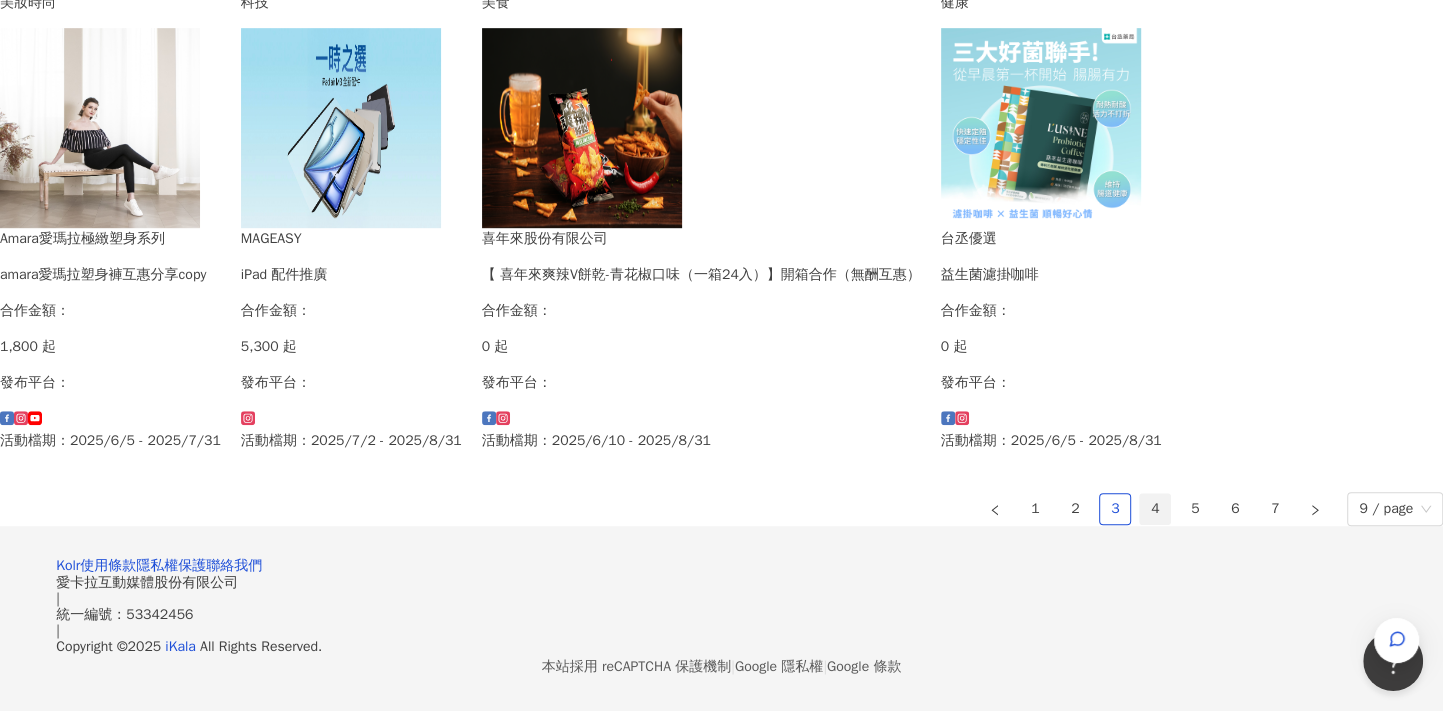 click on "4" at bounding box center (1155, 509) 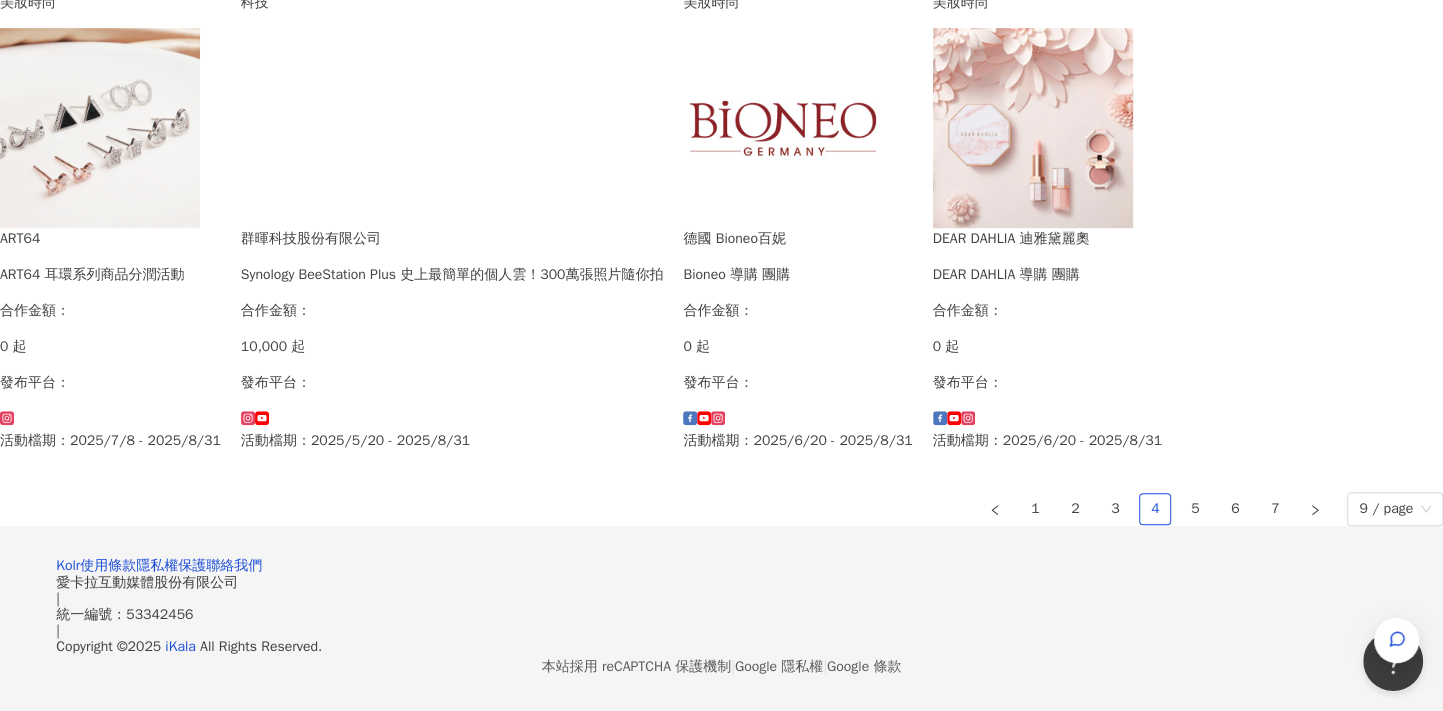 scroll, scrollTop: 1300, scrollLeft: 0, axis: vertical 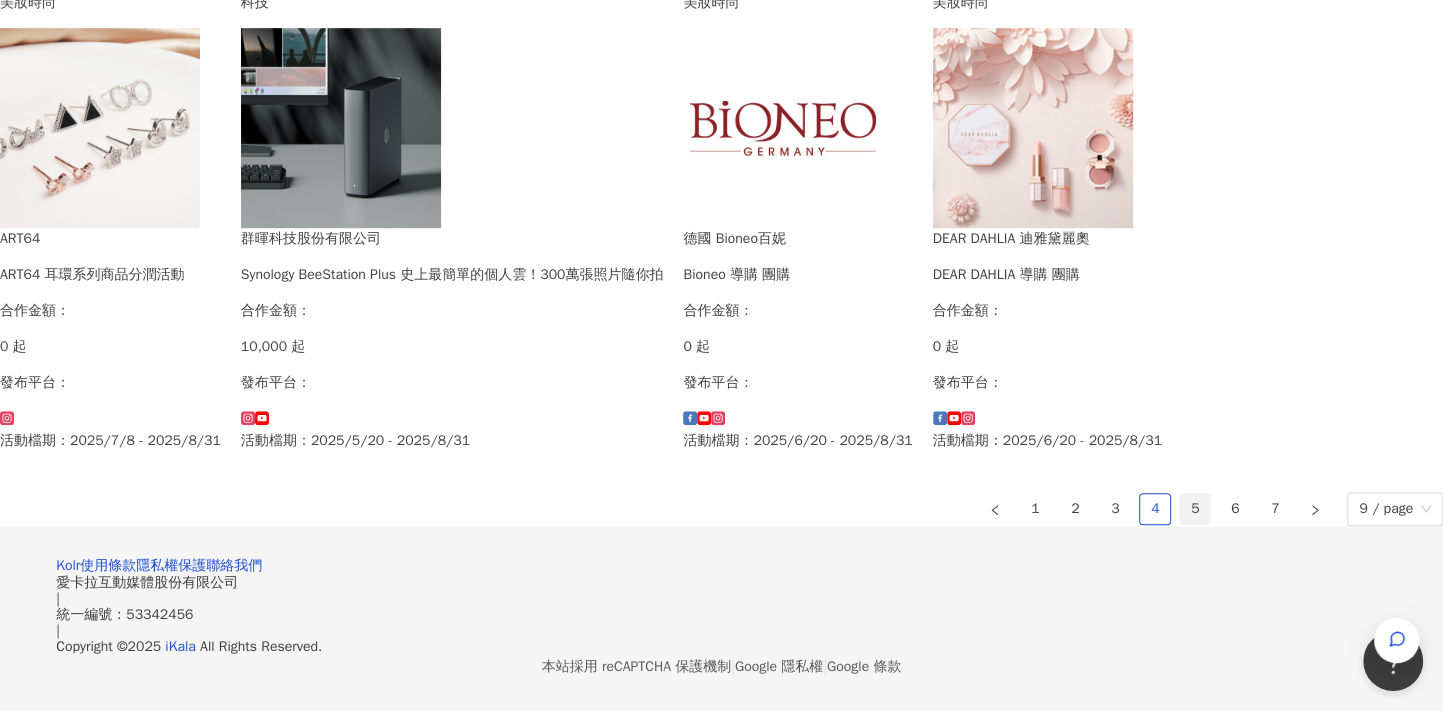 click on "5" at bounding box center (1195, 509) 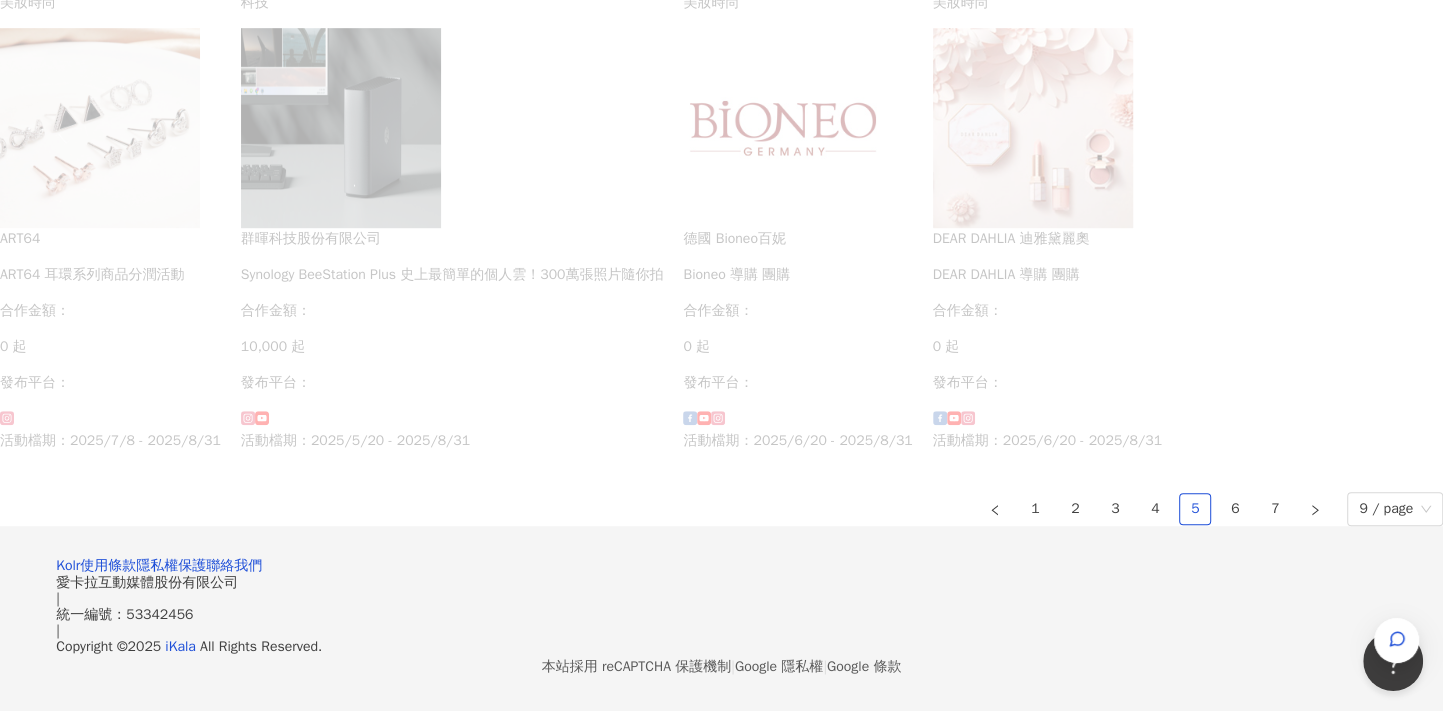 scroll, scrollTop: 1374, scrollLeft: 0, axis: vertical 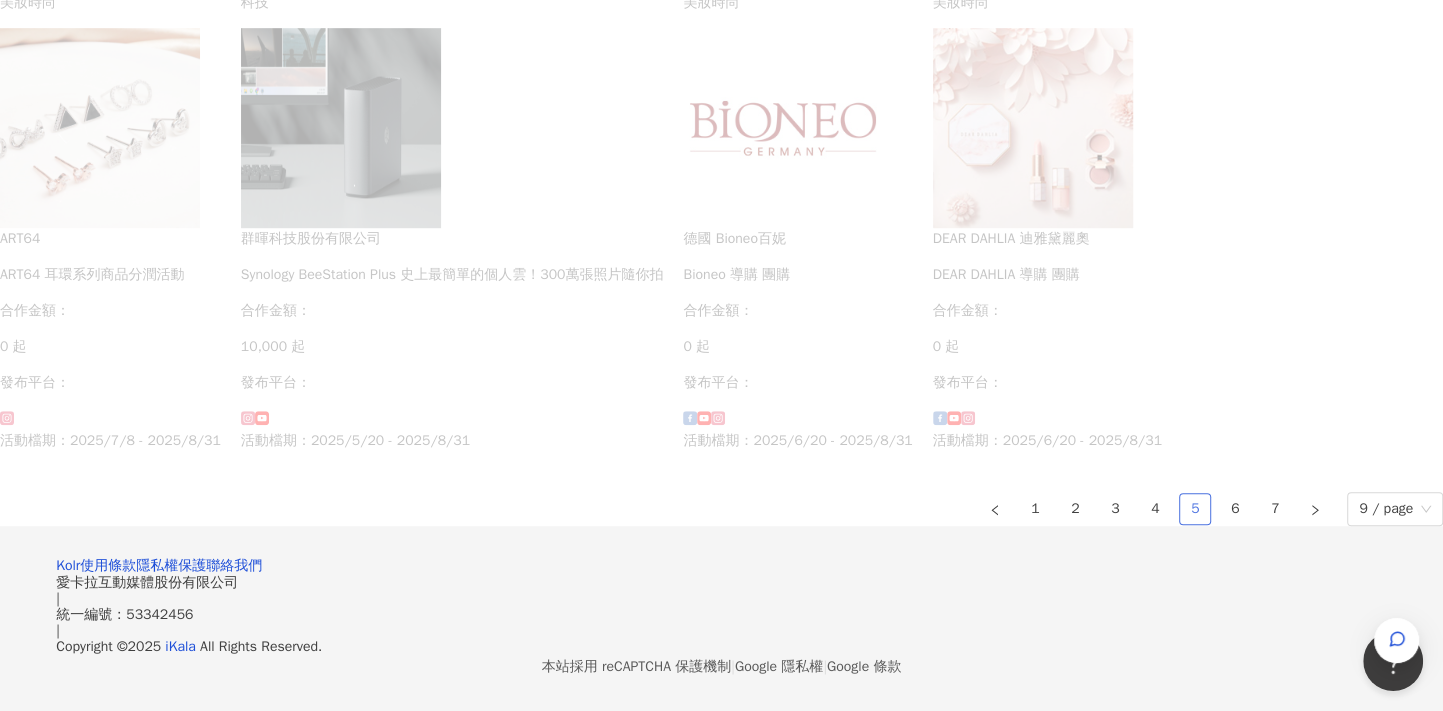 click on "5" at bounding box center (1195, 509) 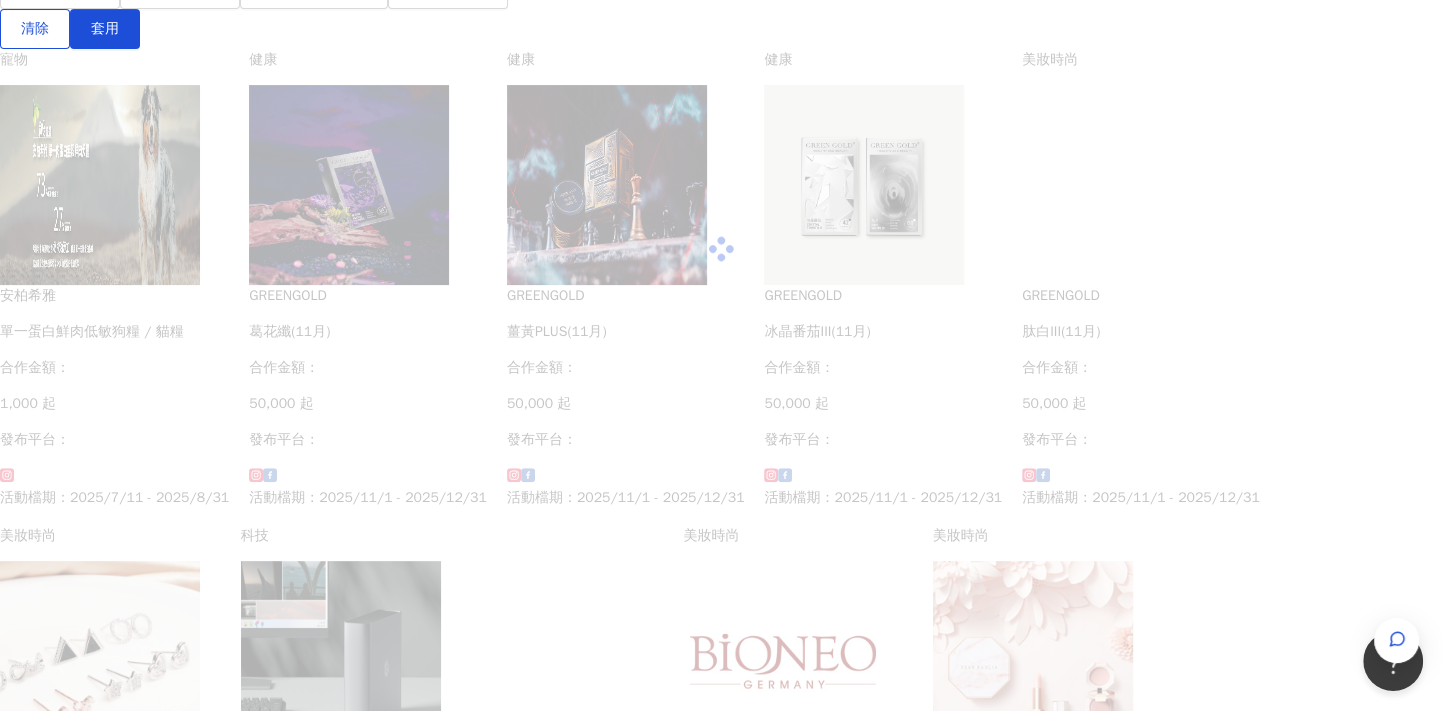 scroll, scrollTop: 0, scrollLeft: 0, axis: both 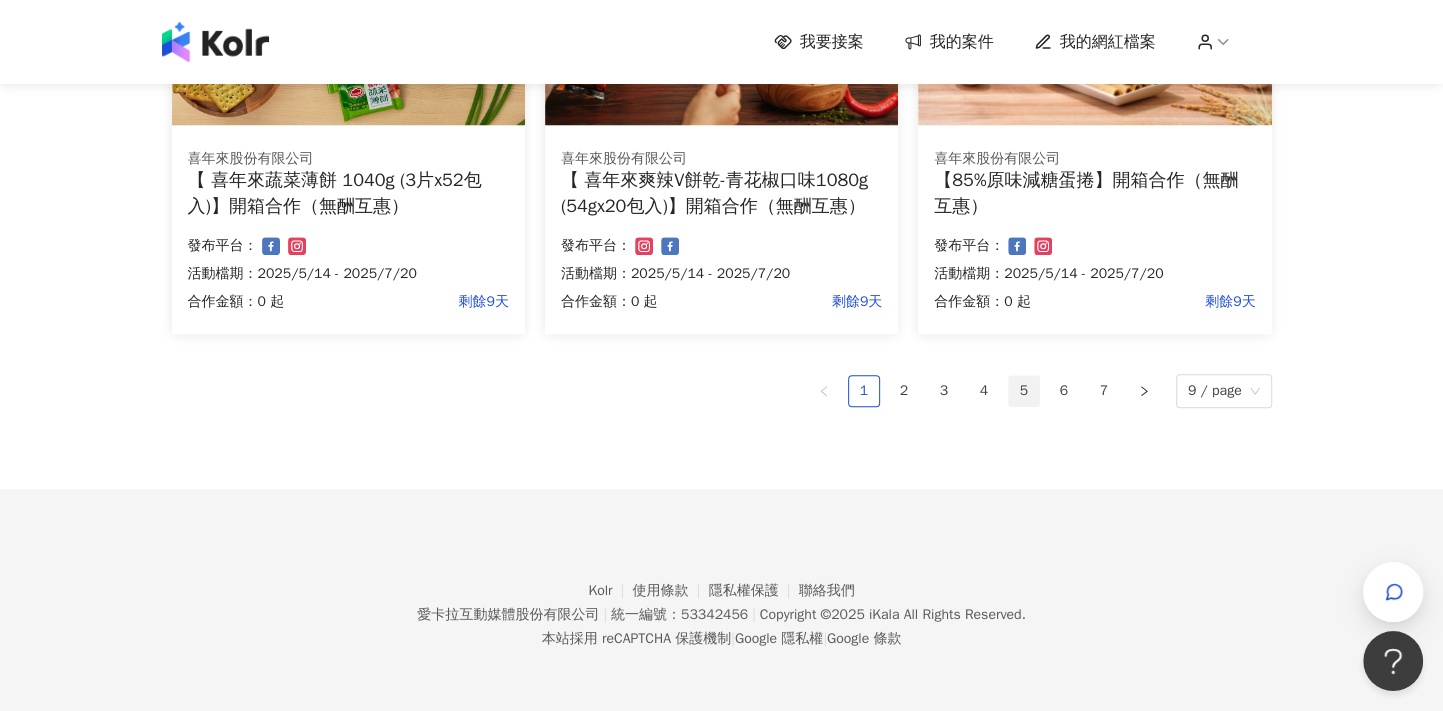 click on "5" at bounding box center [1024, 391] 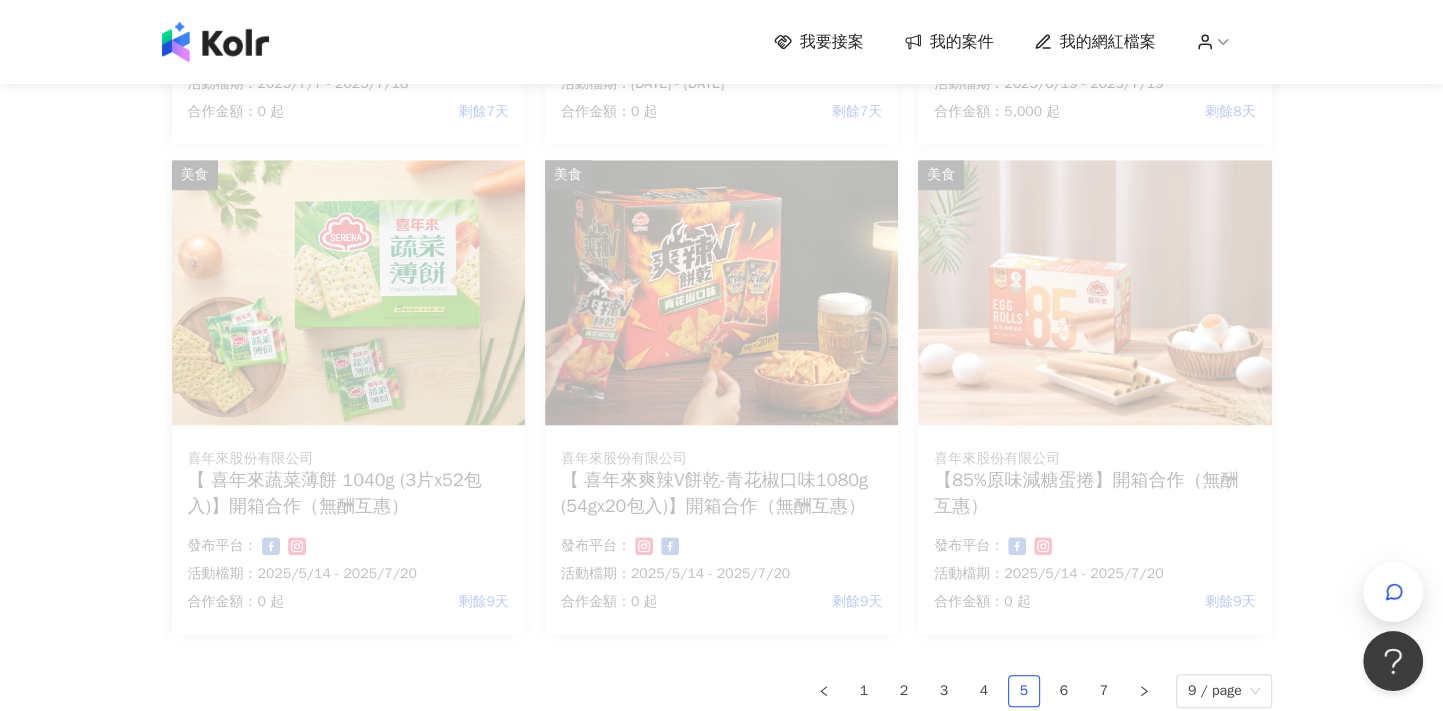 scroll, scrollTop: 1400, scrollLeft: 0, axis: vertical 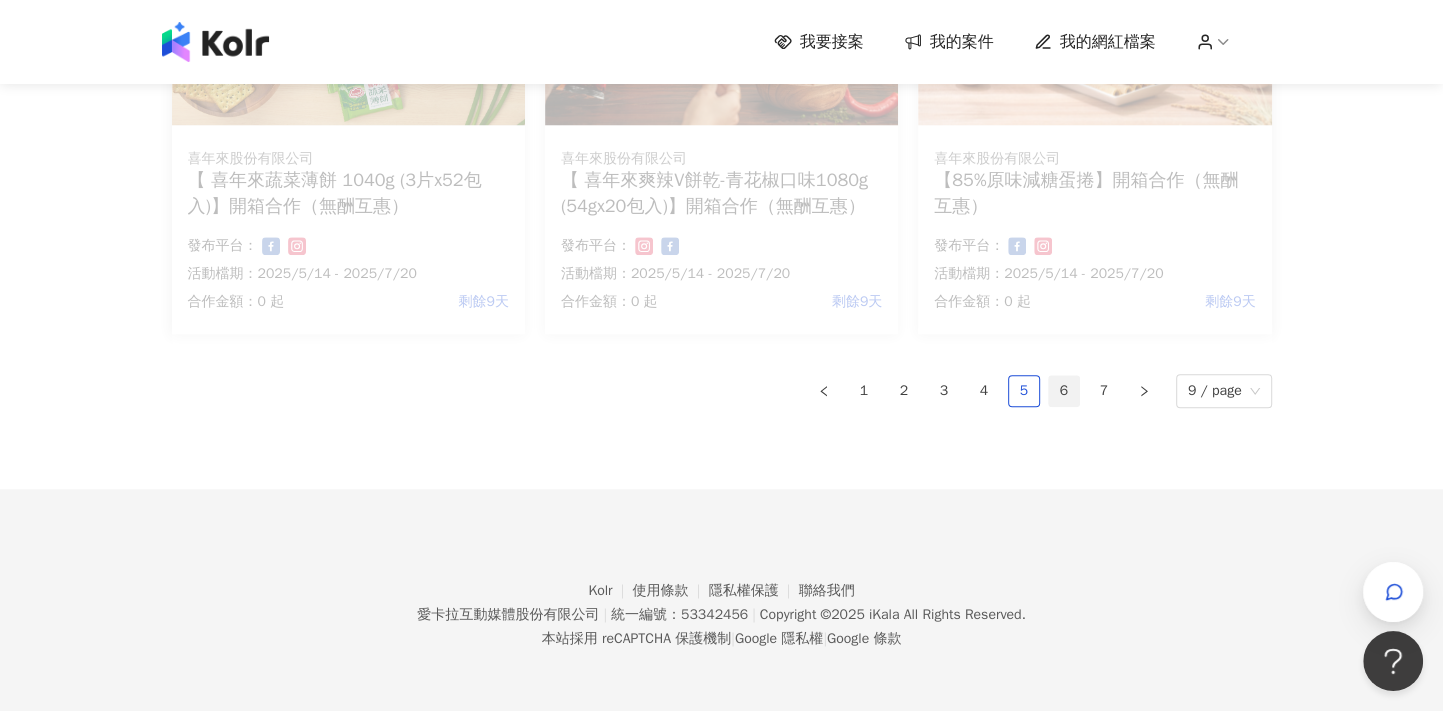 click on "6" at bounding box center (1064, 391) 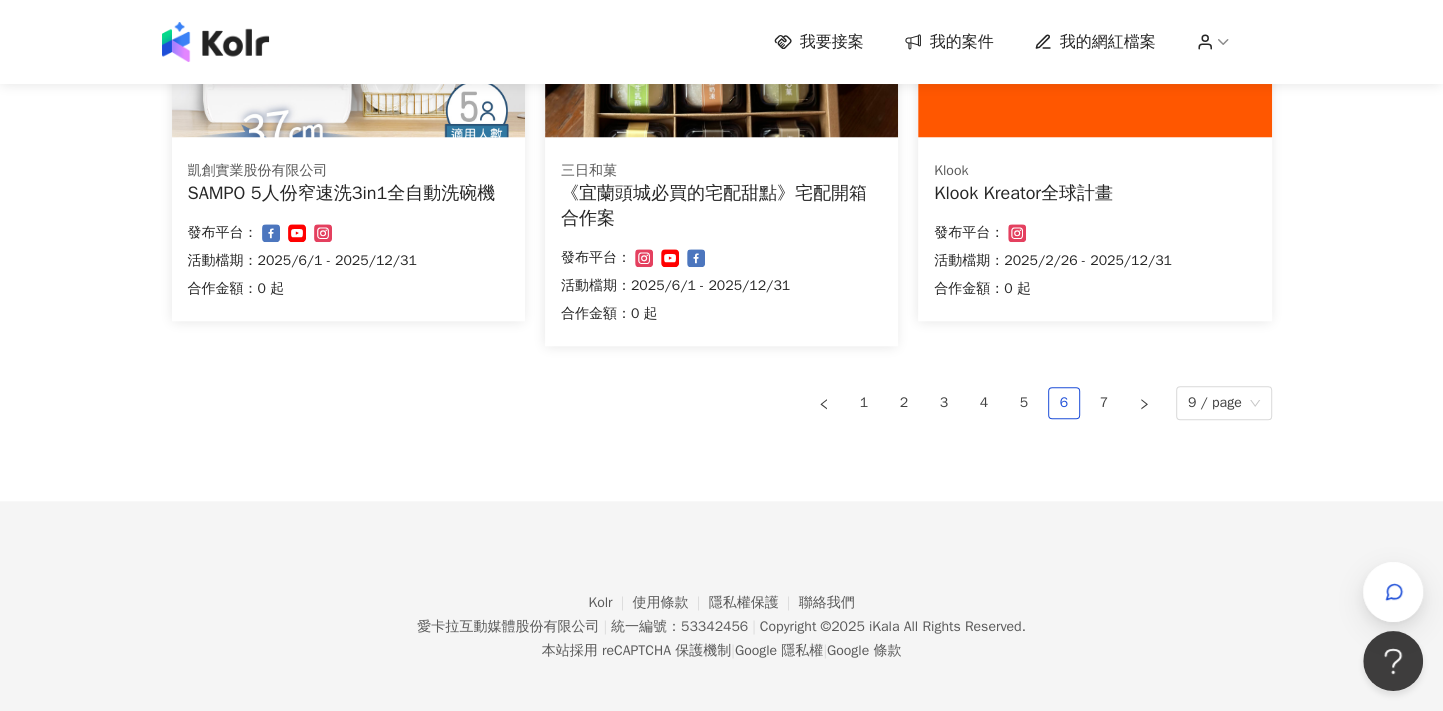 scroll, scrollTop: 1419, scrollLeft: 0, axis: vertical 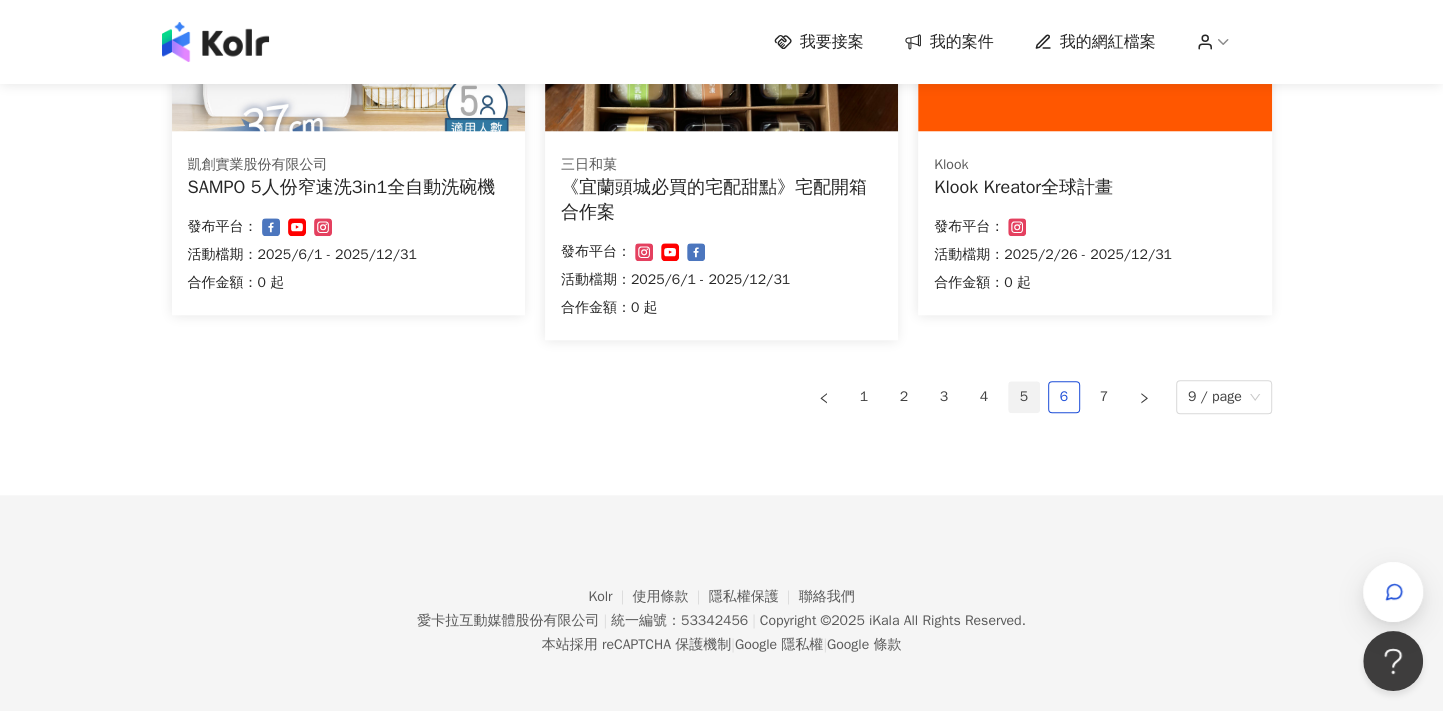 click on "5" at bounding box center (1024, 397) 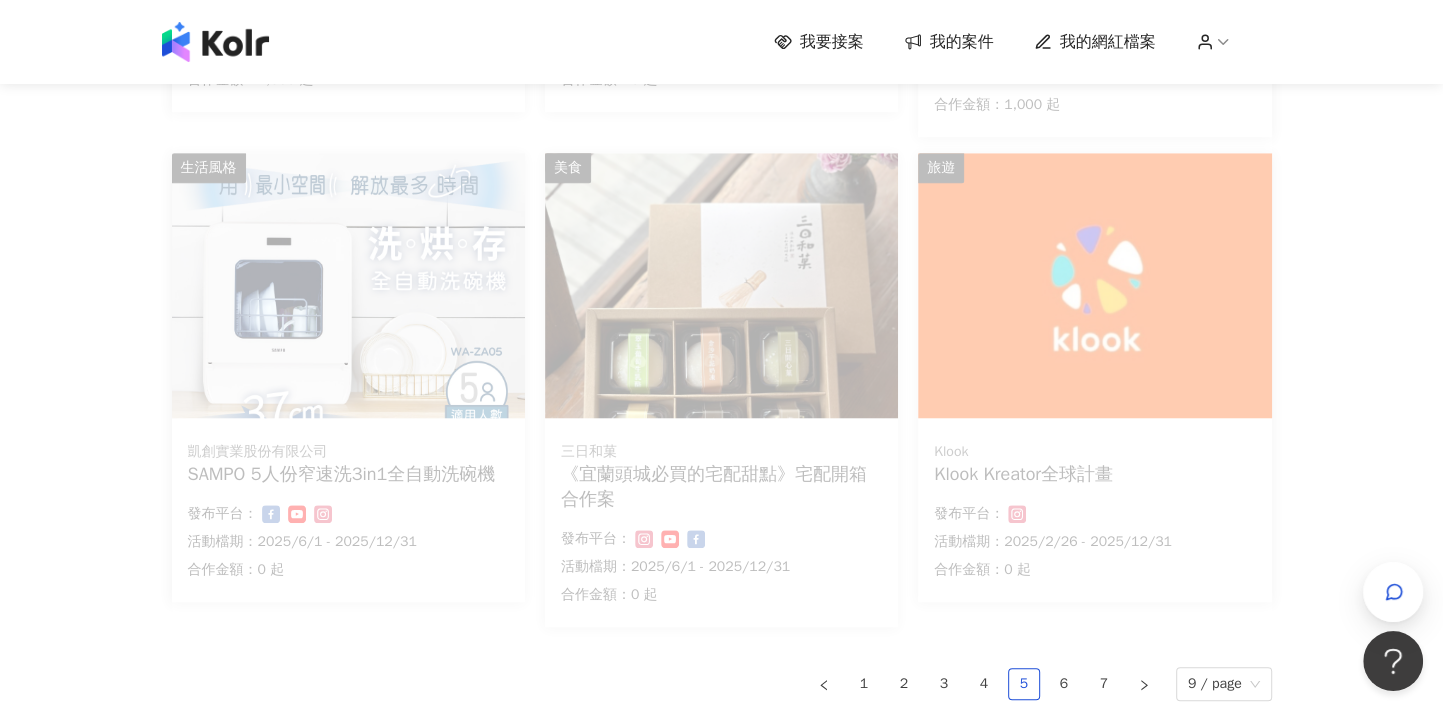 scroll, scrollTop: 1419, scrollLeft: 0, axis: vertical 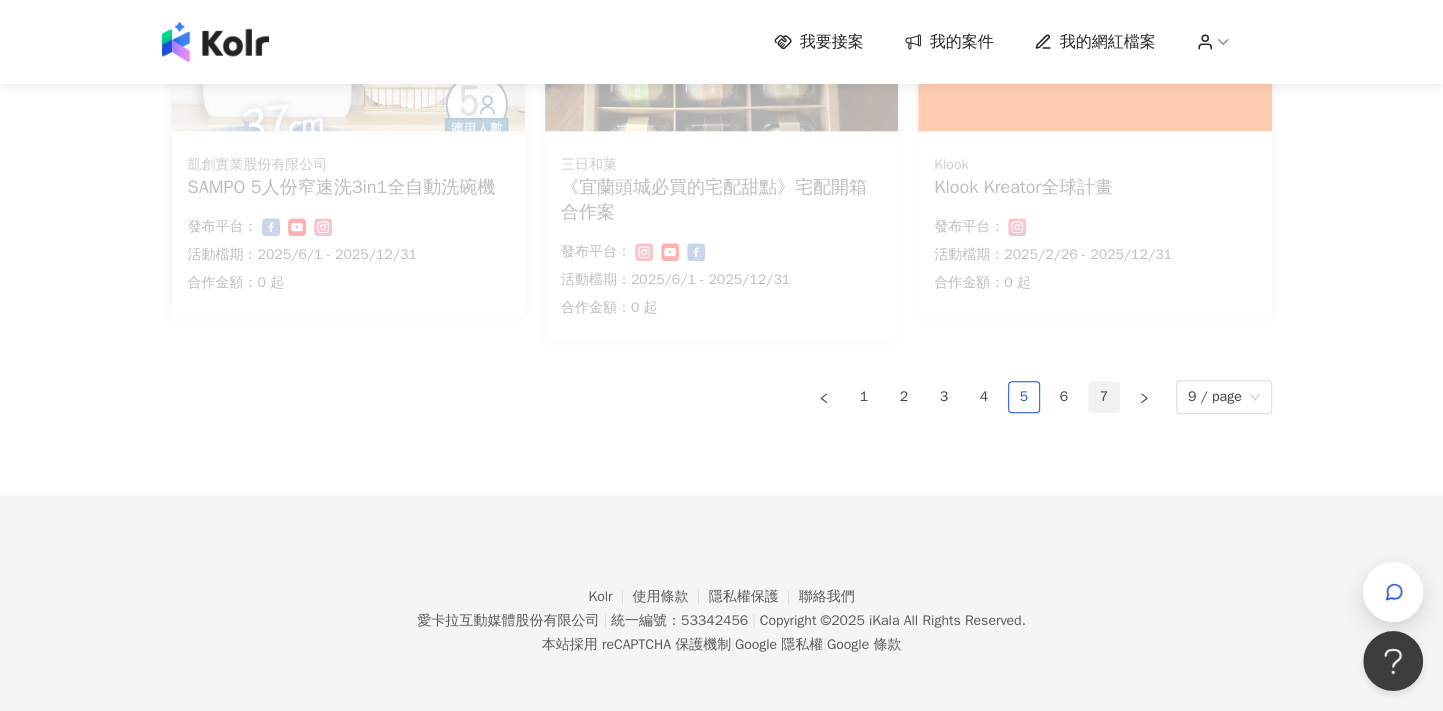 click on "7" at bounding box center [1104, 397] 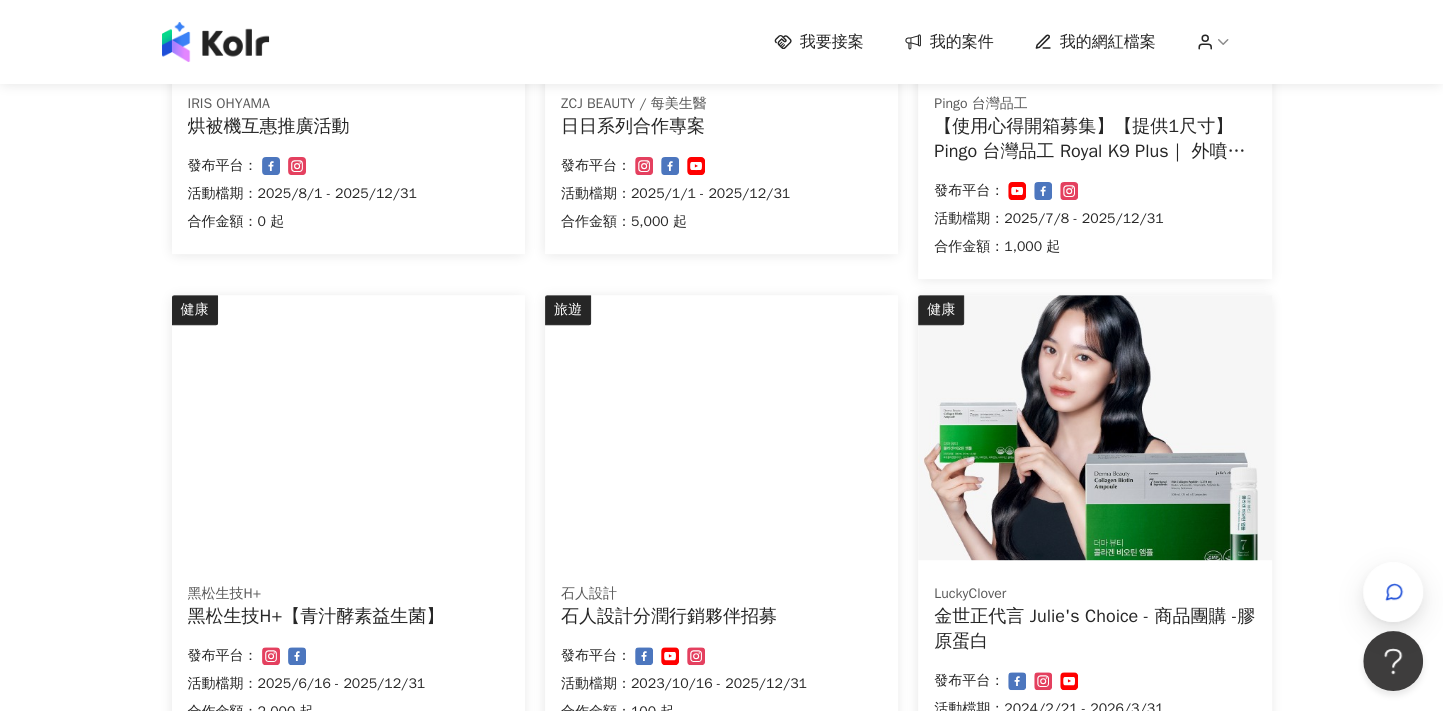 scroll, scrollTop: 835, scrollLeft: 0, axis: vertical 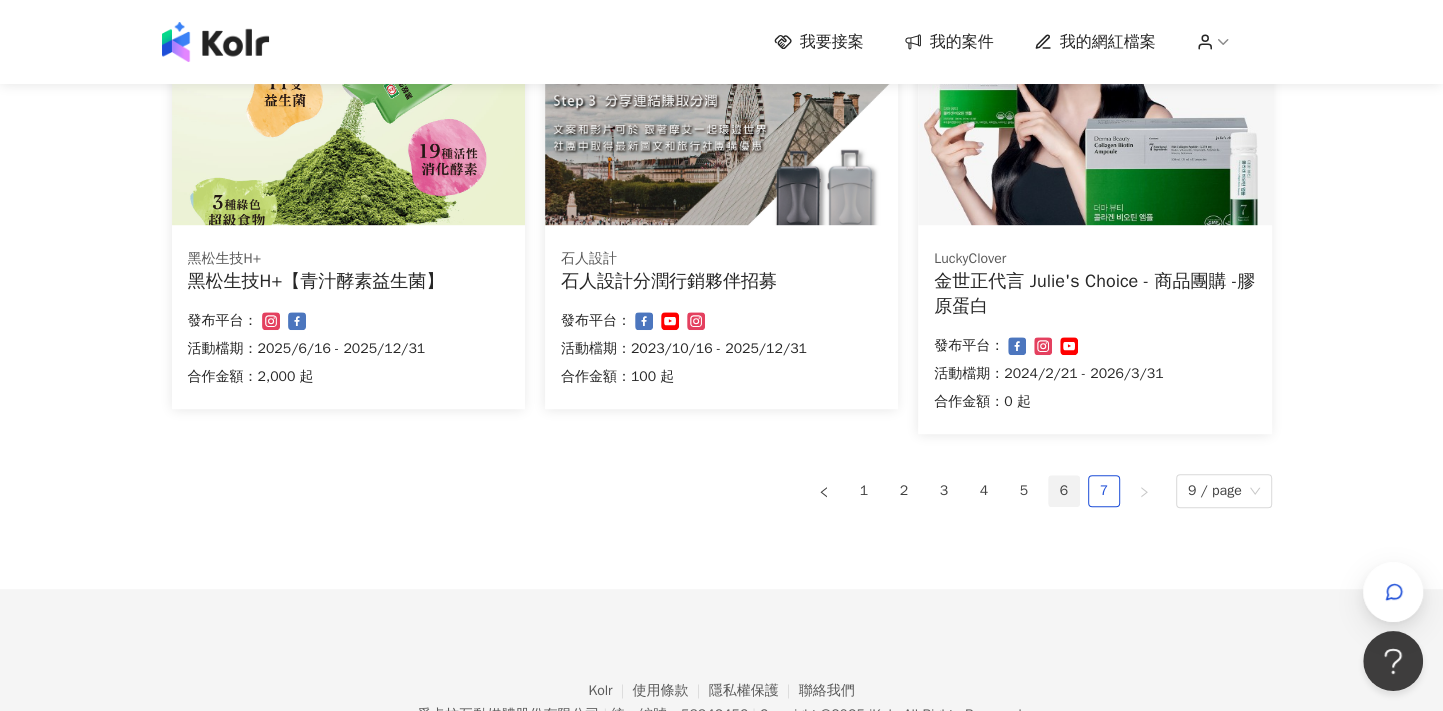 click on "6" at bounding box center (1064, 491) 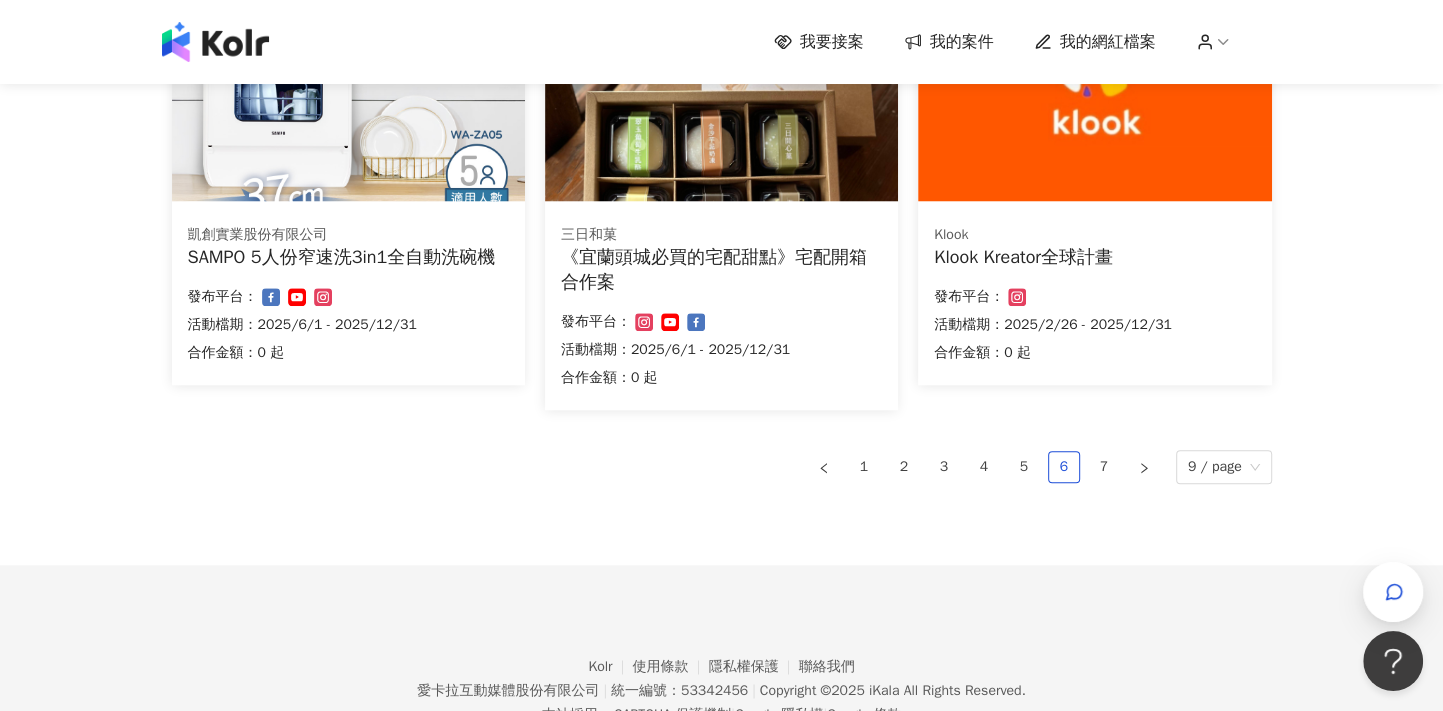 scroll, scrollTop: 1425, scrollLeft: 0, axis: vertical 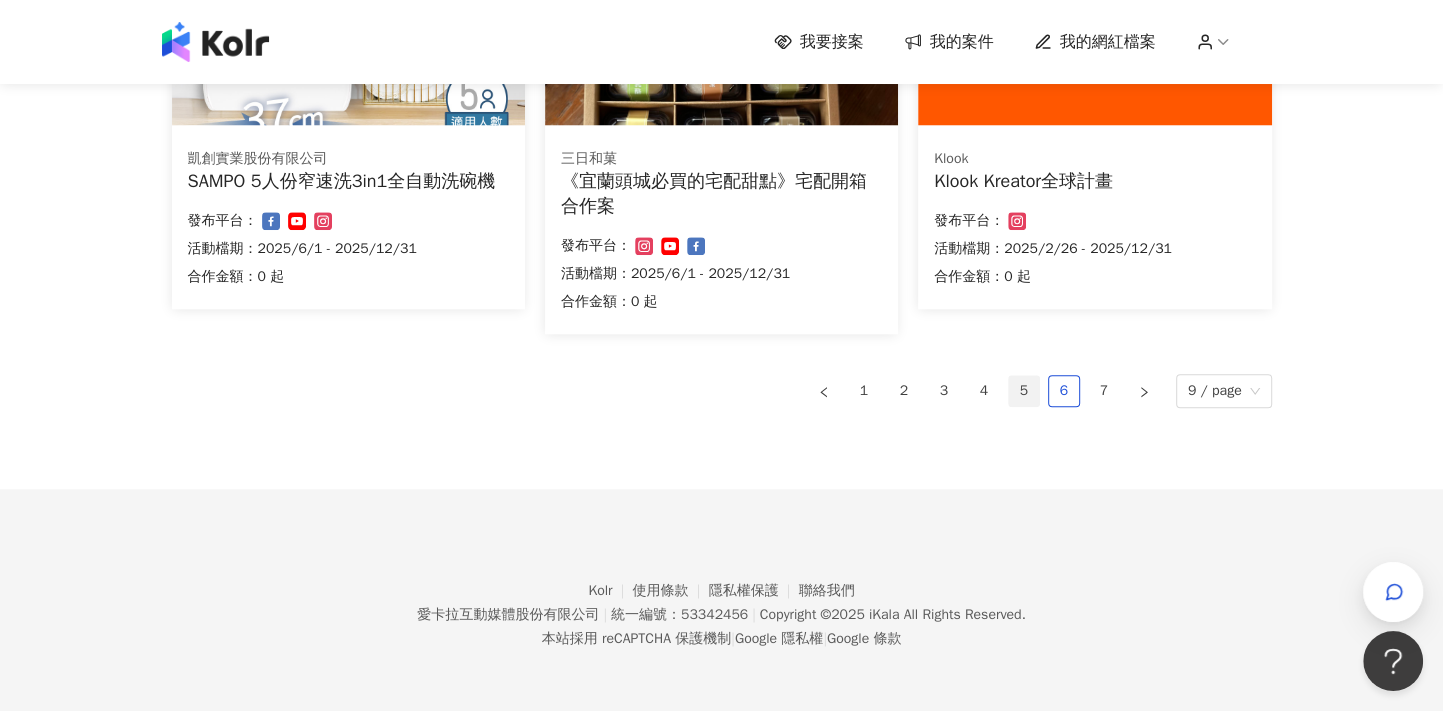 click on "5" at bounding box center (1024, 391) 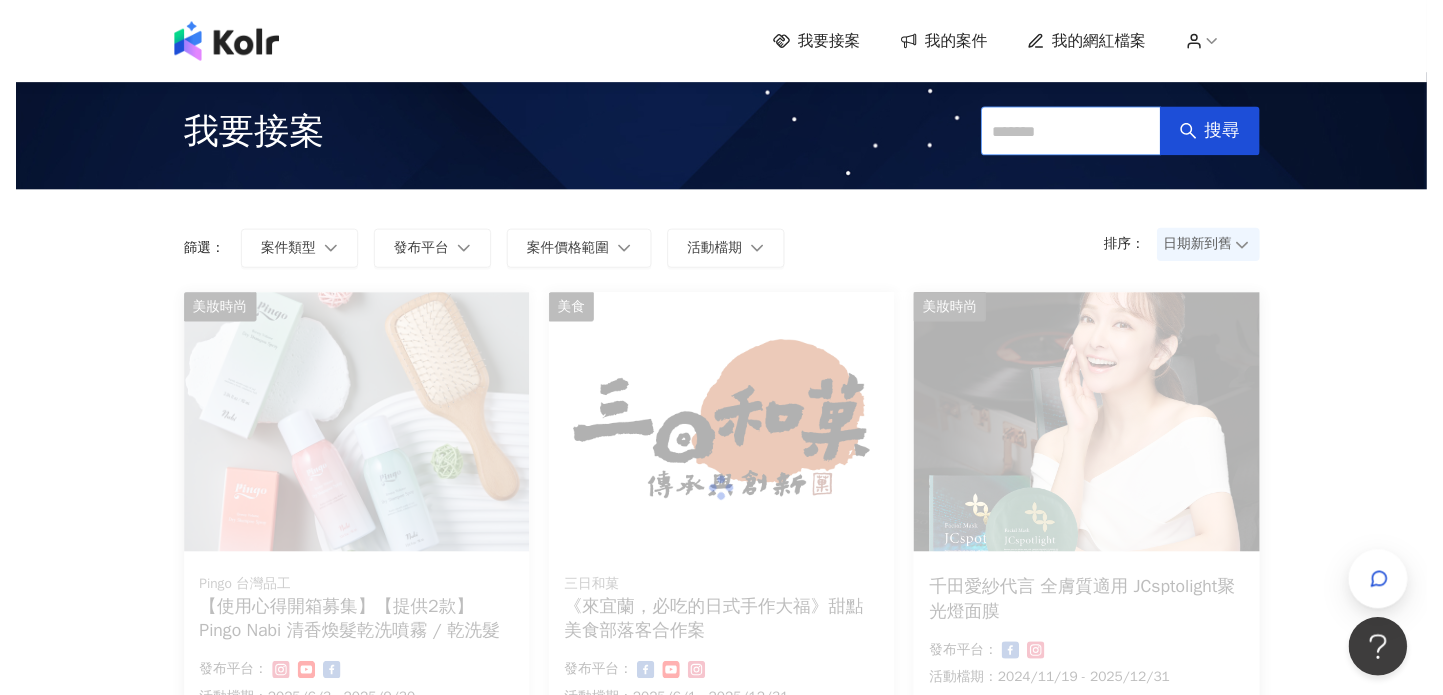 scroll, scrollTop: 0, scrollLeft: 0, axis: both 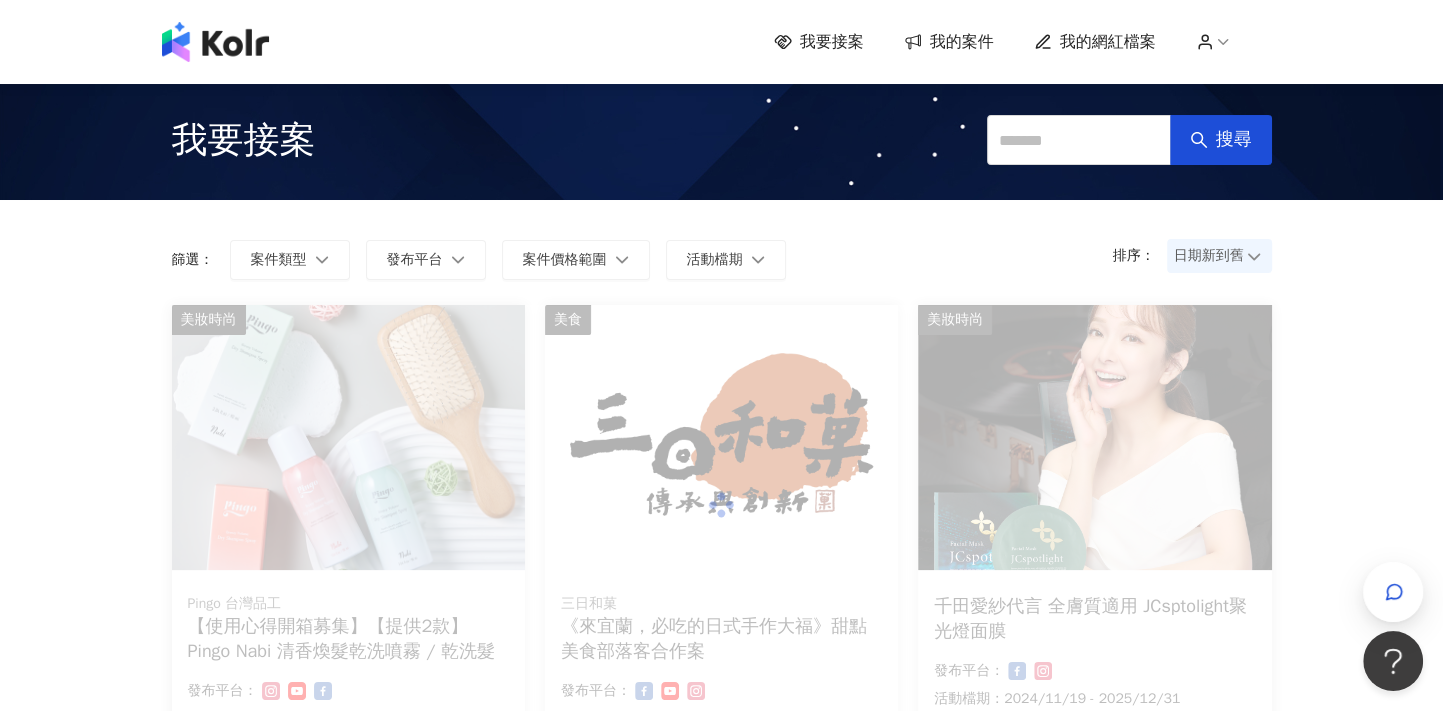 click on "我的網紅檔案" at bounding box center (1108, 42) 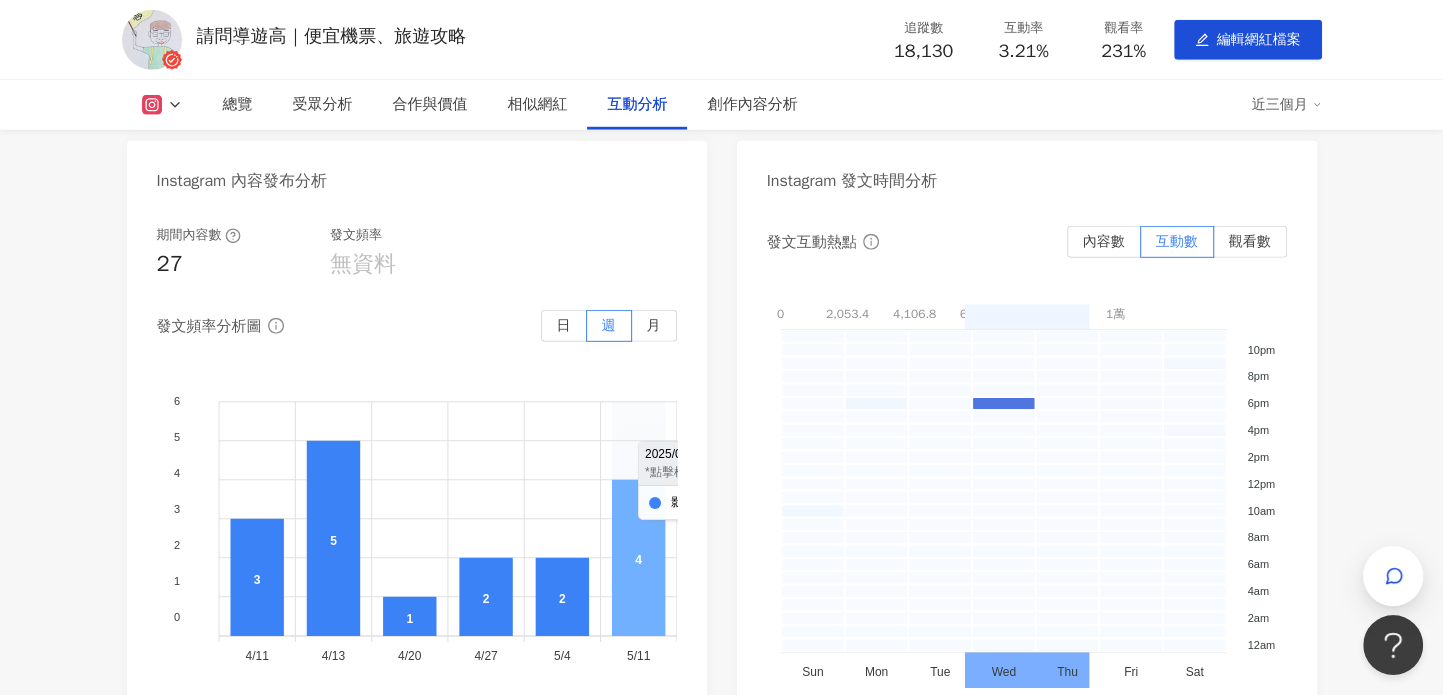 scroll, scrollTop: 4300, scrollLeft: 0, axis: vertical 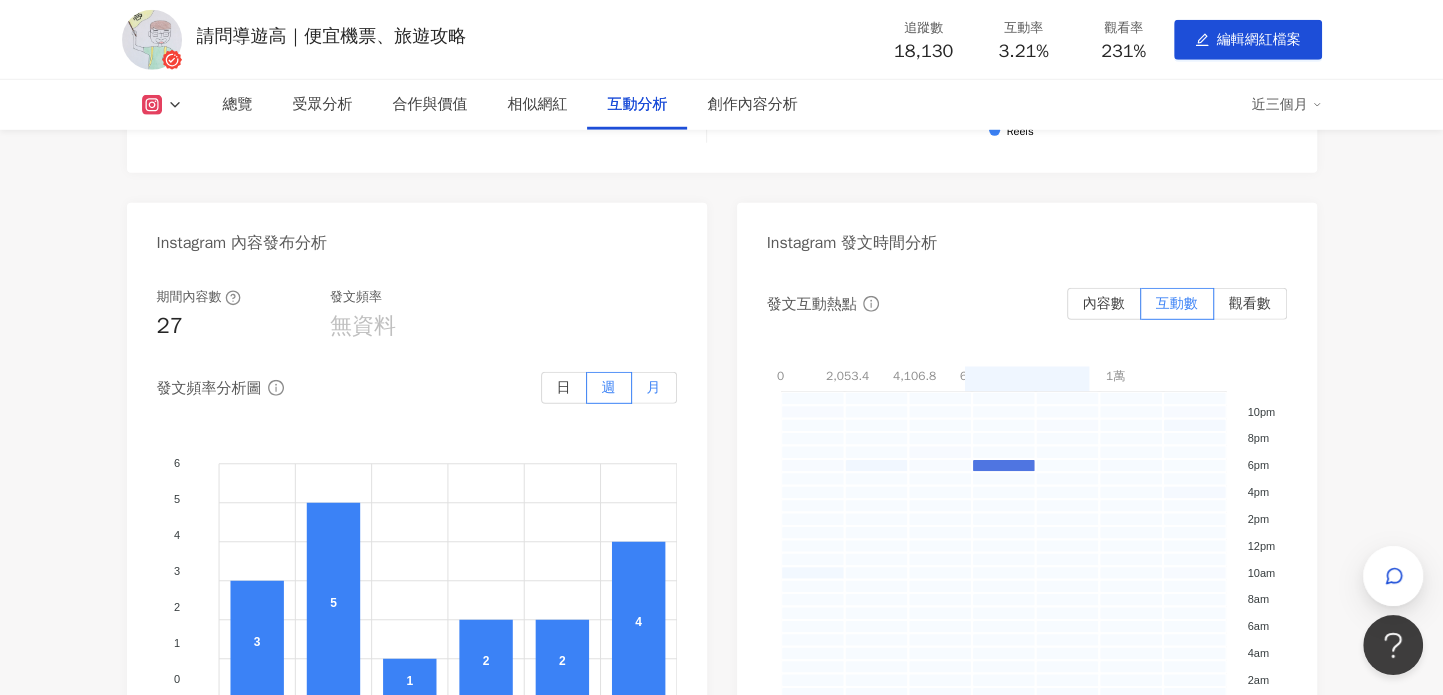 click on "月" at bounding box center (654, 388) 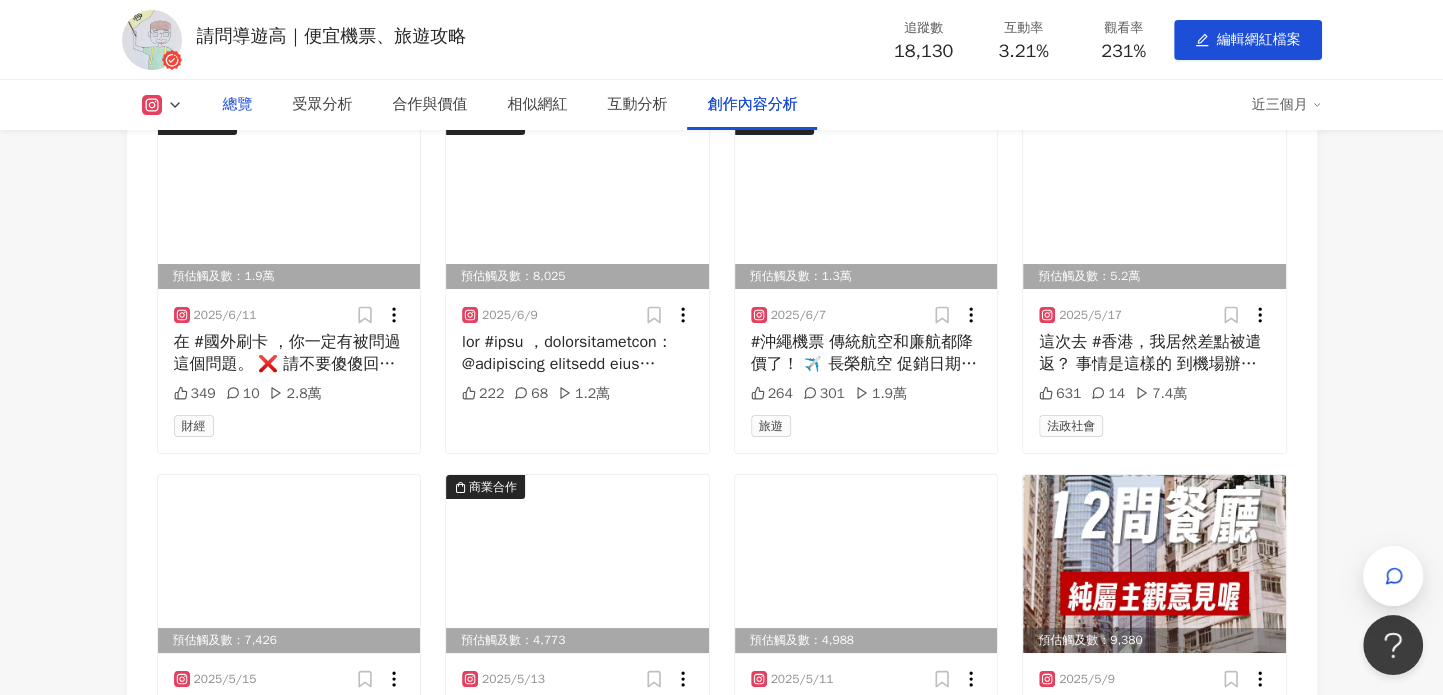 scroll, scrollTop: 5600, scrollLeft: 0, axis: vertical 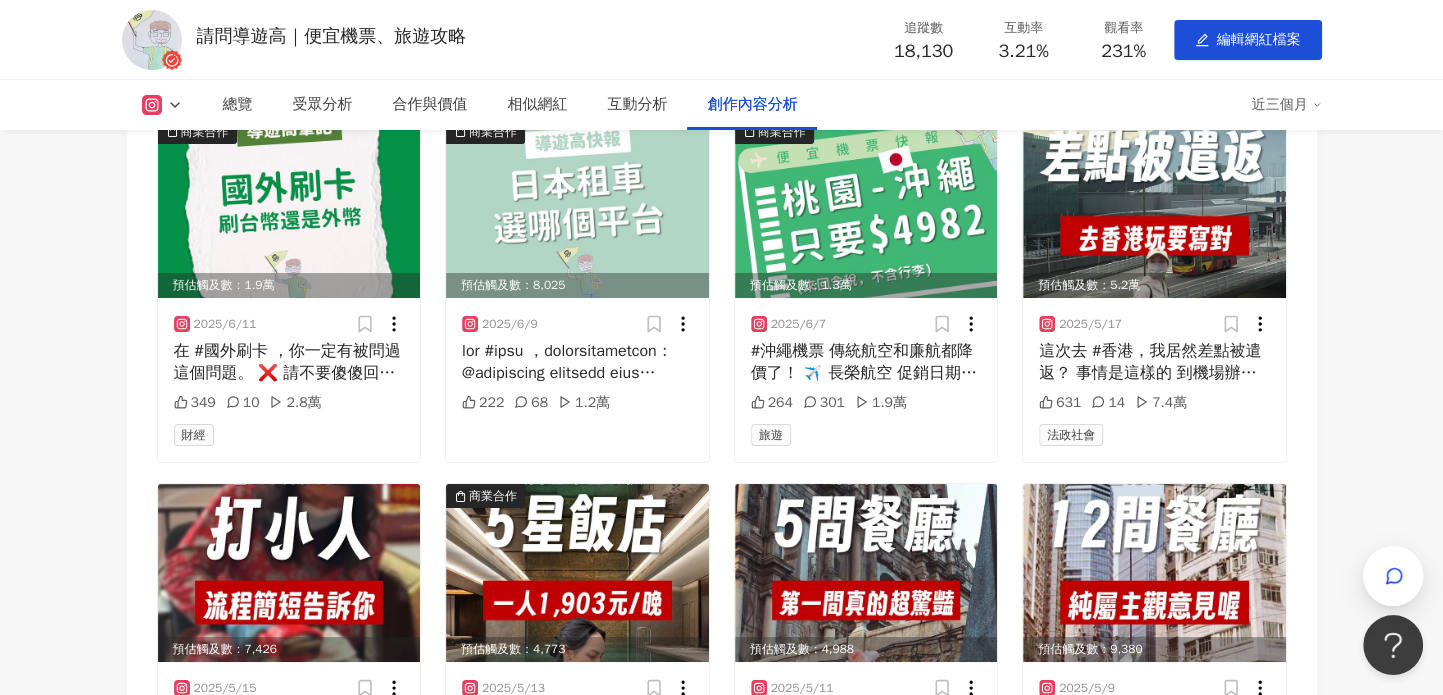 click 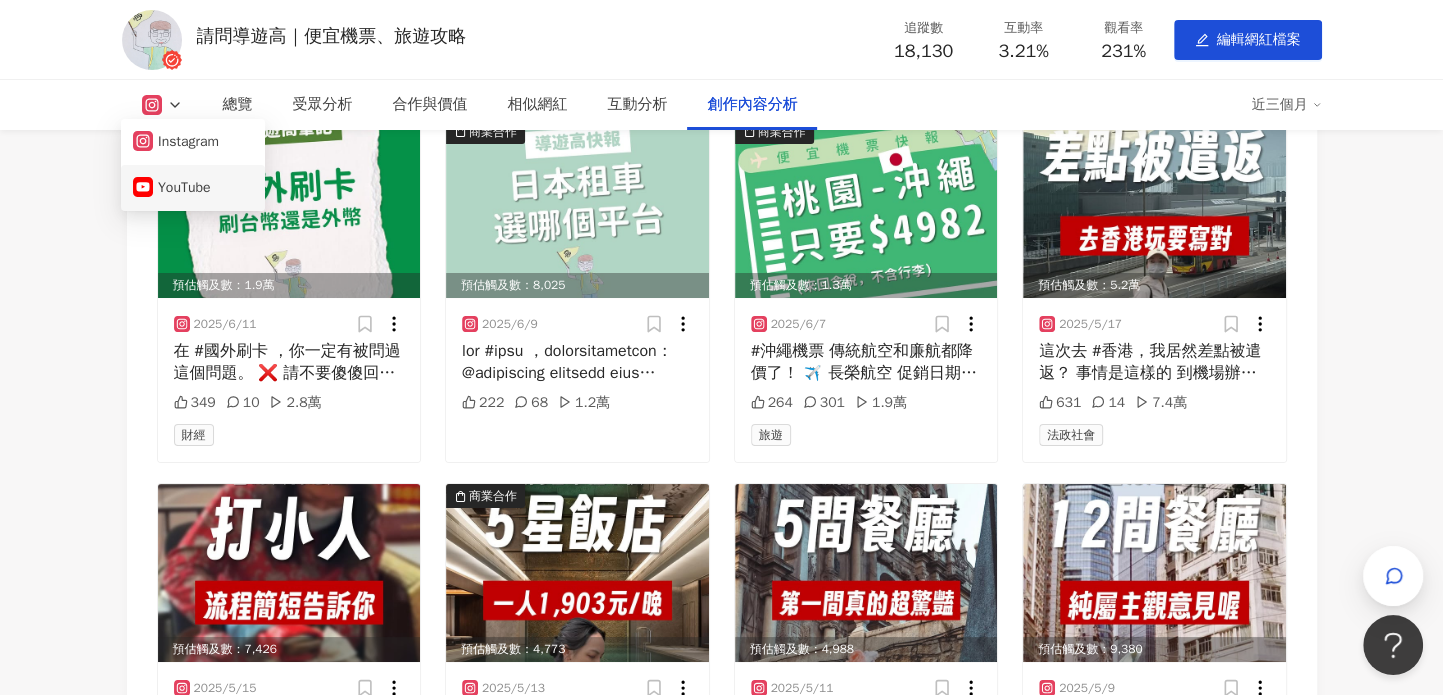 click on "YouTube" at bounding box center (193, 188) 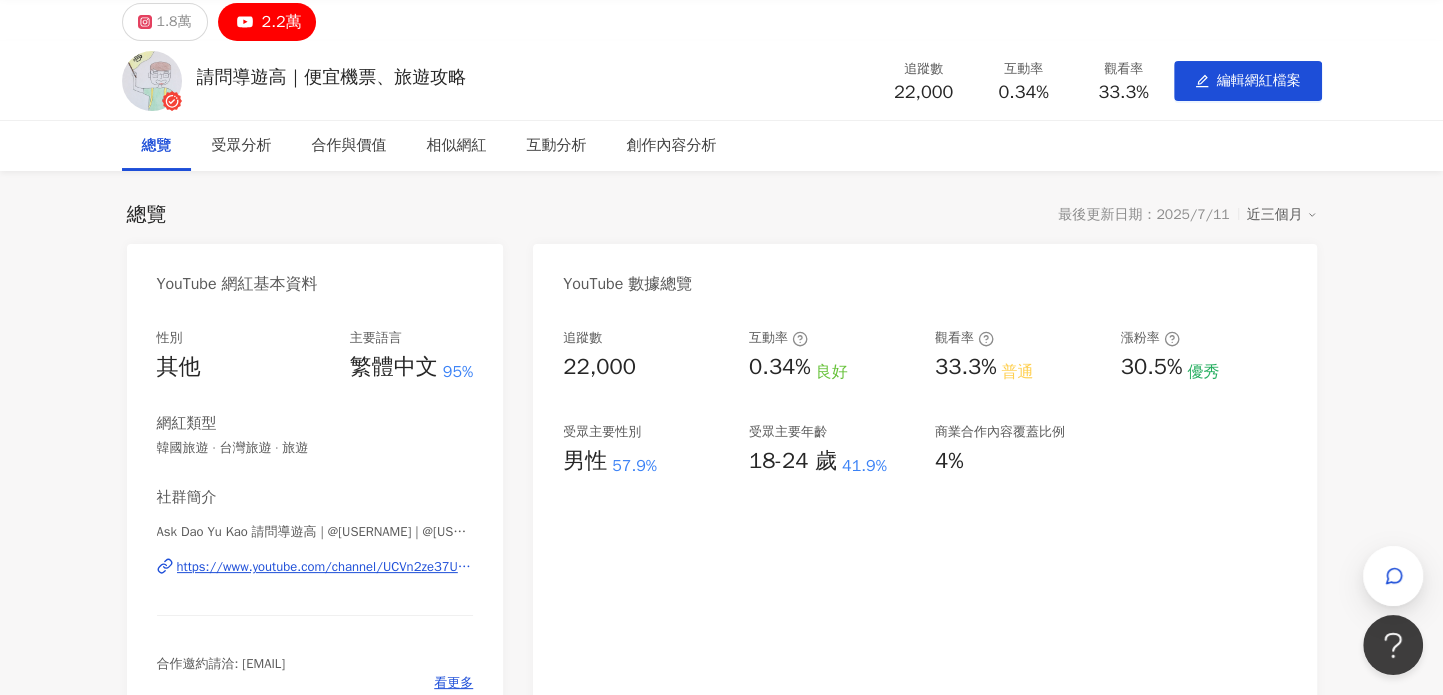 scroll, scrollTop: 14, scrollLeft: 0, axis: vertical 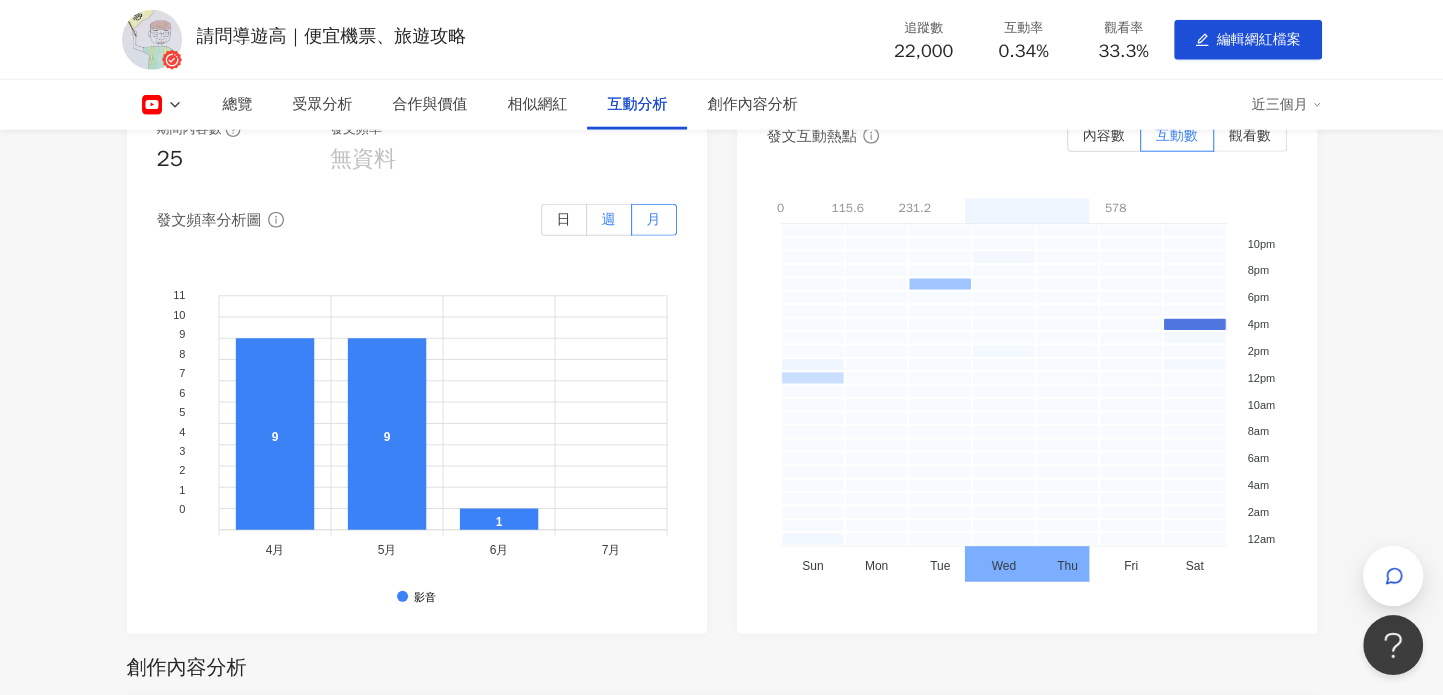 click on "週" at bounding box center (609, 219) 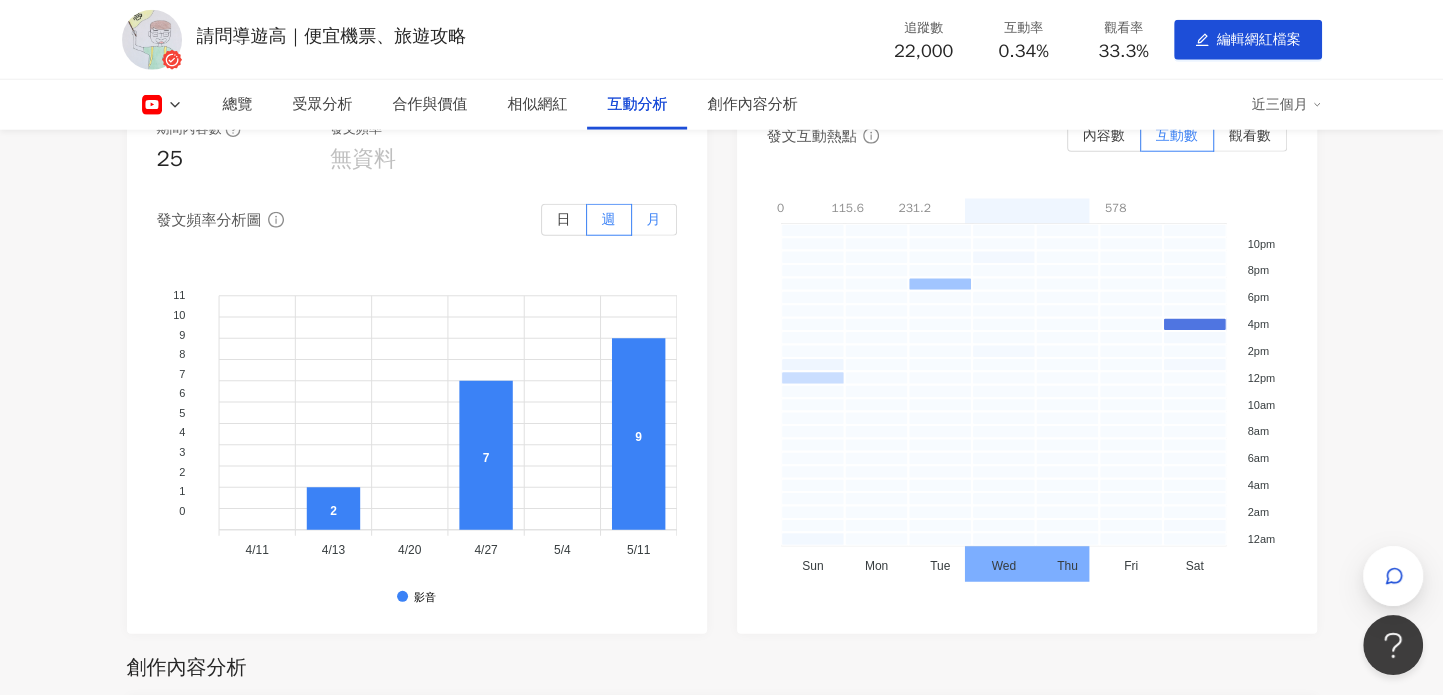 click on "月" at bounding box center (654, 220) 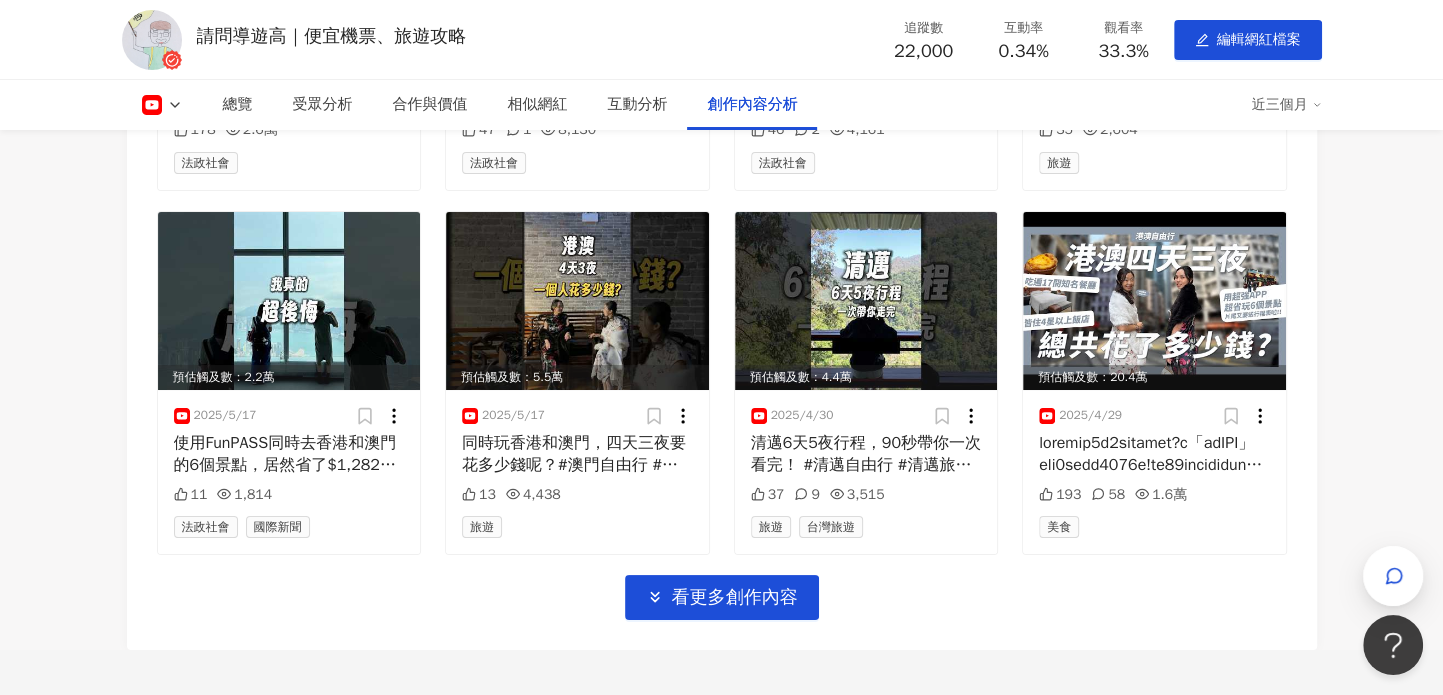 scroll, scrollTop: 5714, scrollLeft: 0, axis: vertical 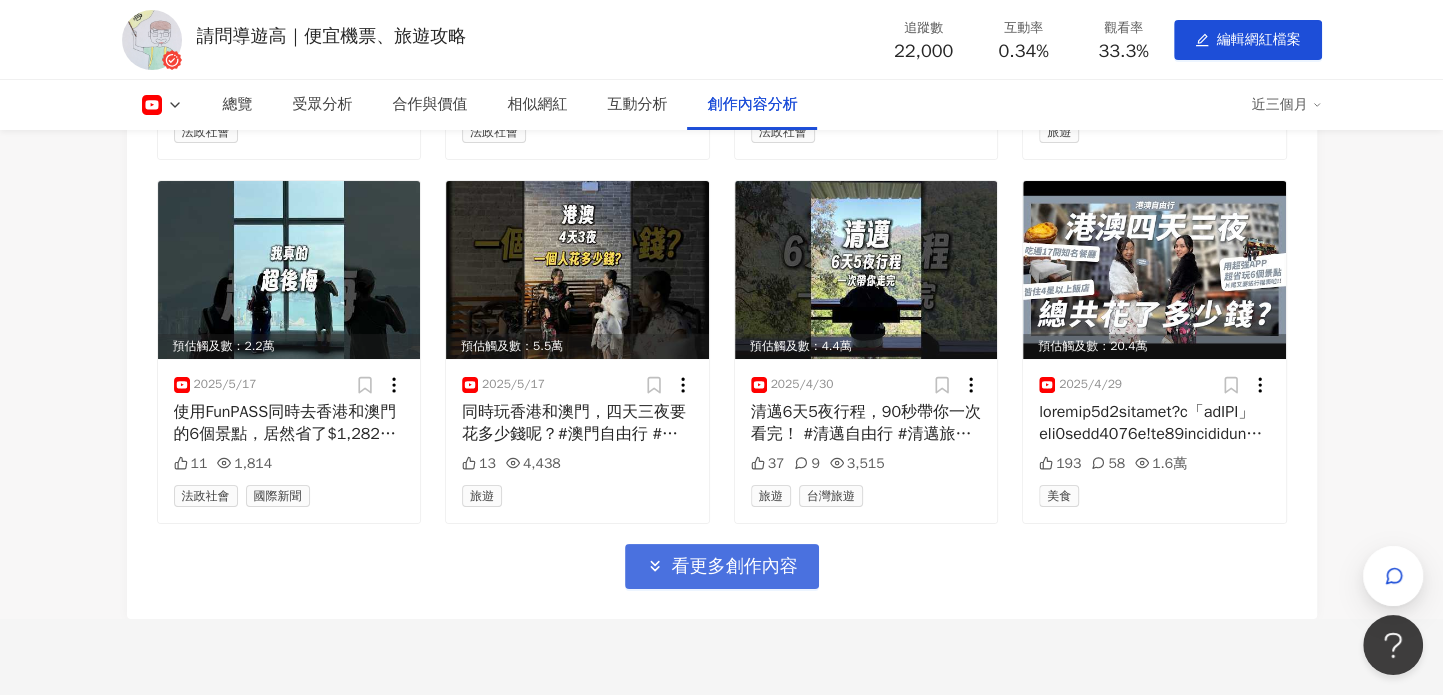 click on "看更多創作內容" at bounding box center [735, 567] 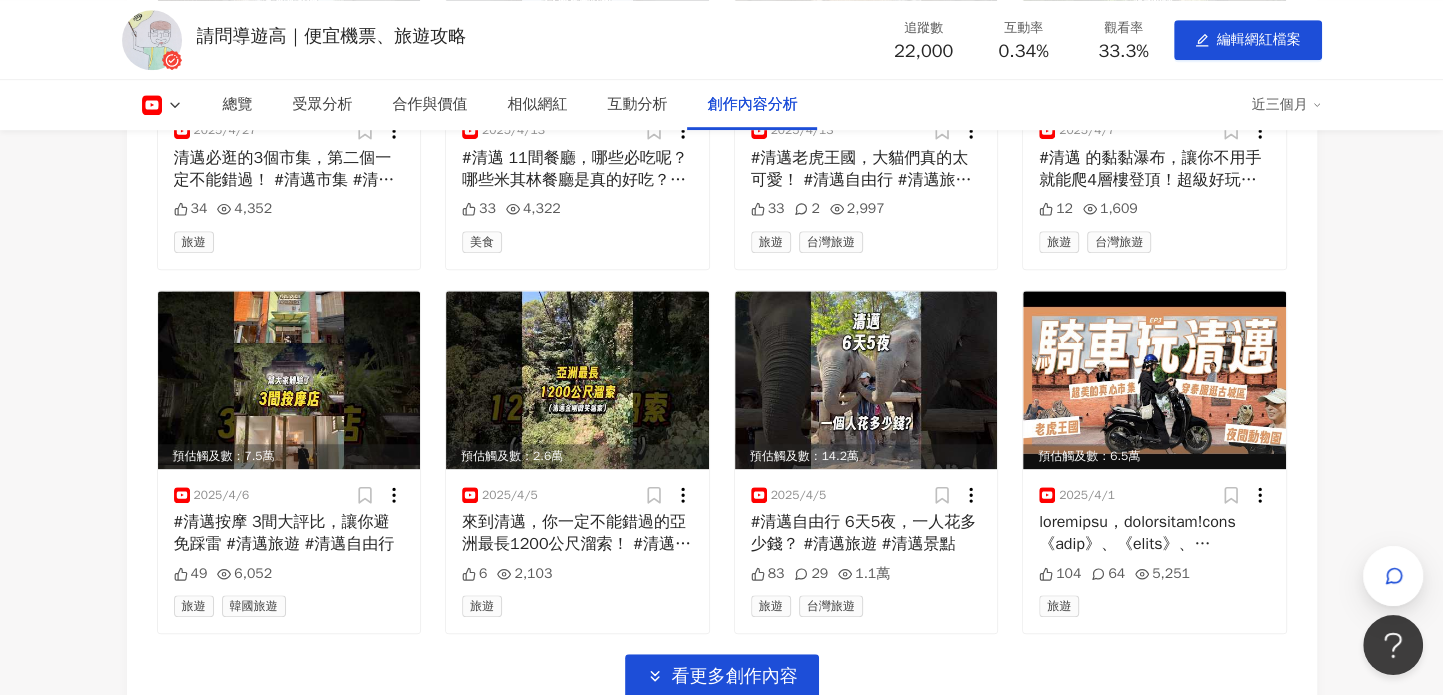 scroll, scrollTop: 6814, scrollLeft: 0, axis: vertical 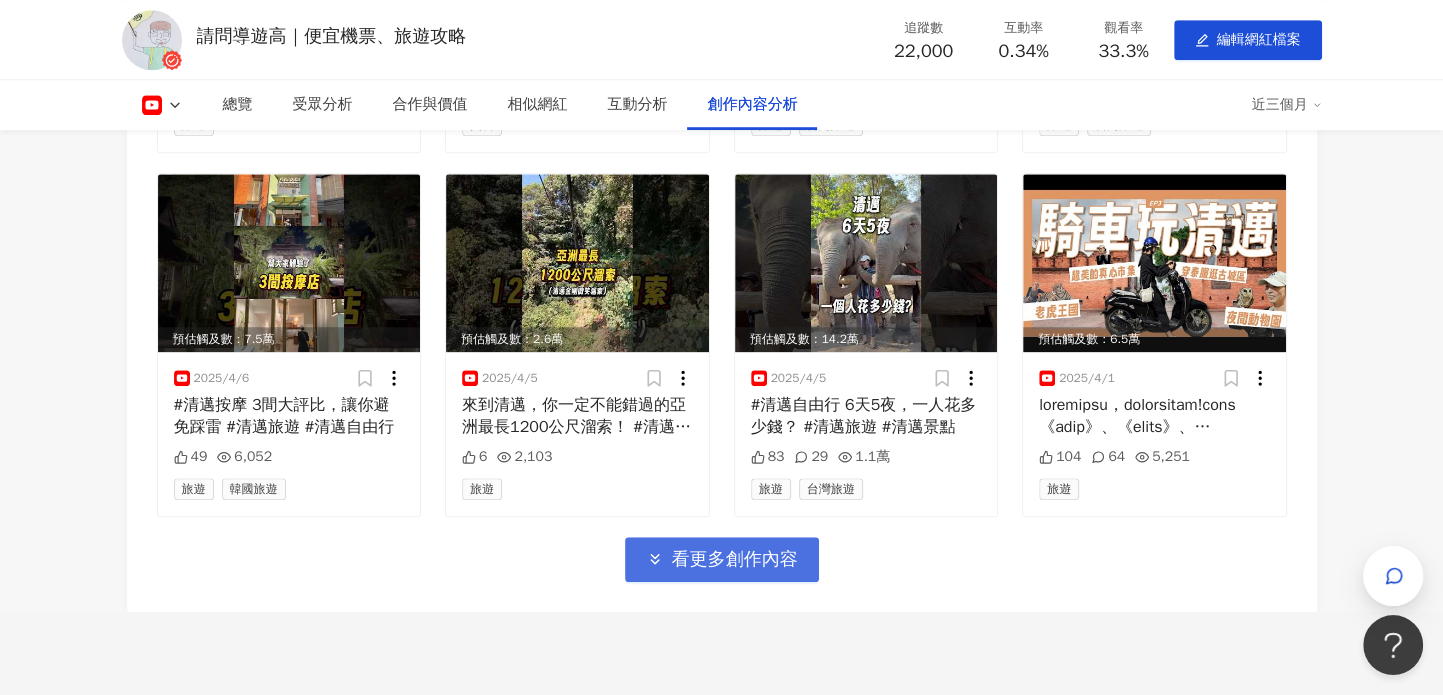 click on "看更多創作內容" at bounding box center [735, 560] 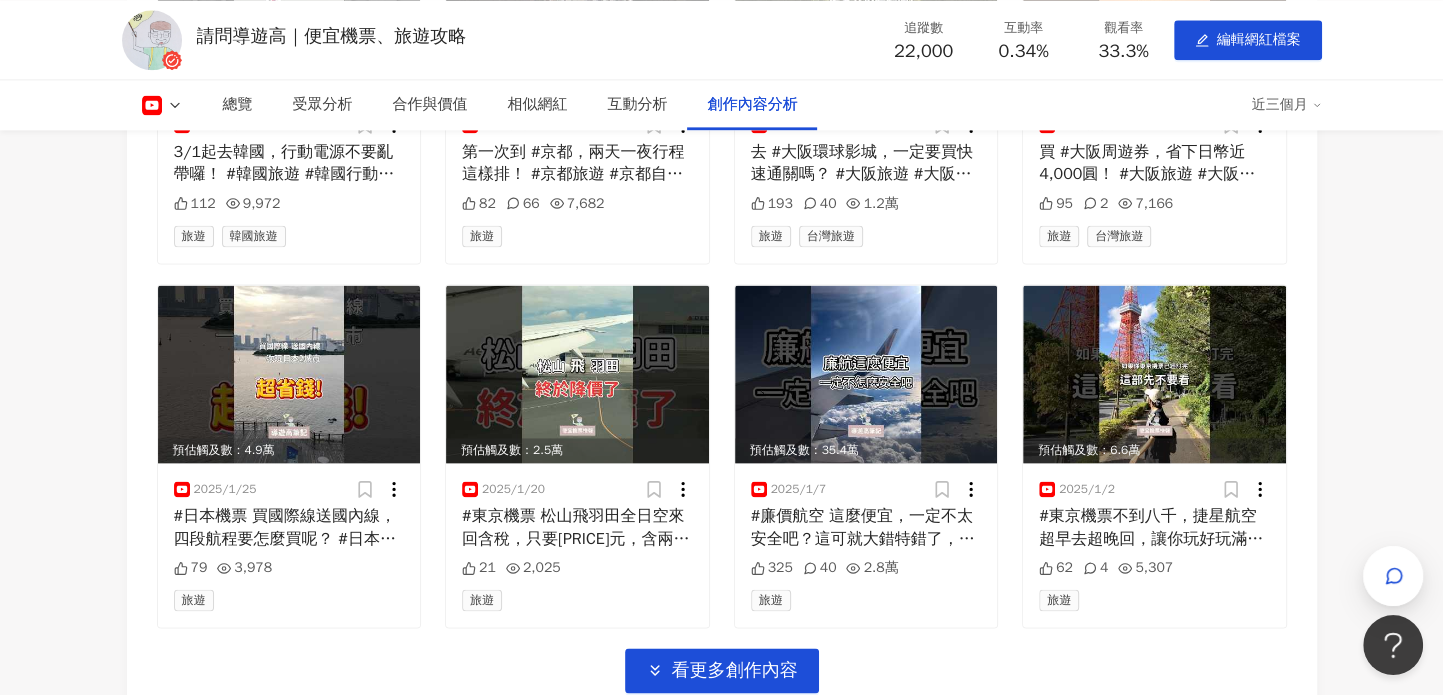 scroll, scrollTop: 7914, scrollLeft: 0, axis: vertical 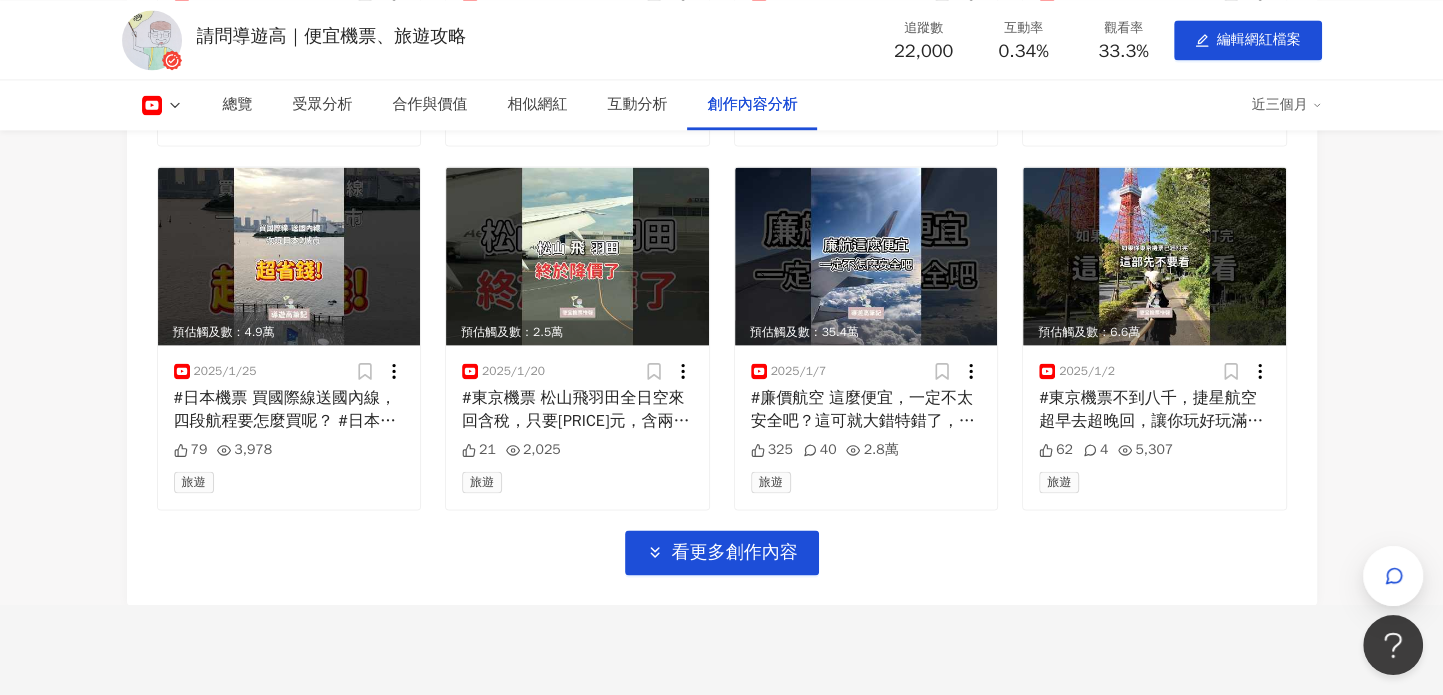 click on "看更多創作內容" at bounding box center [735, 553] 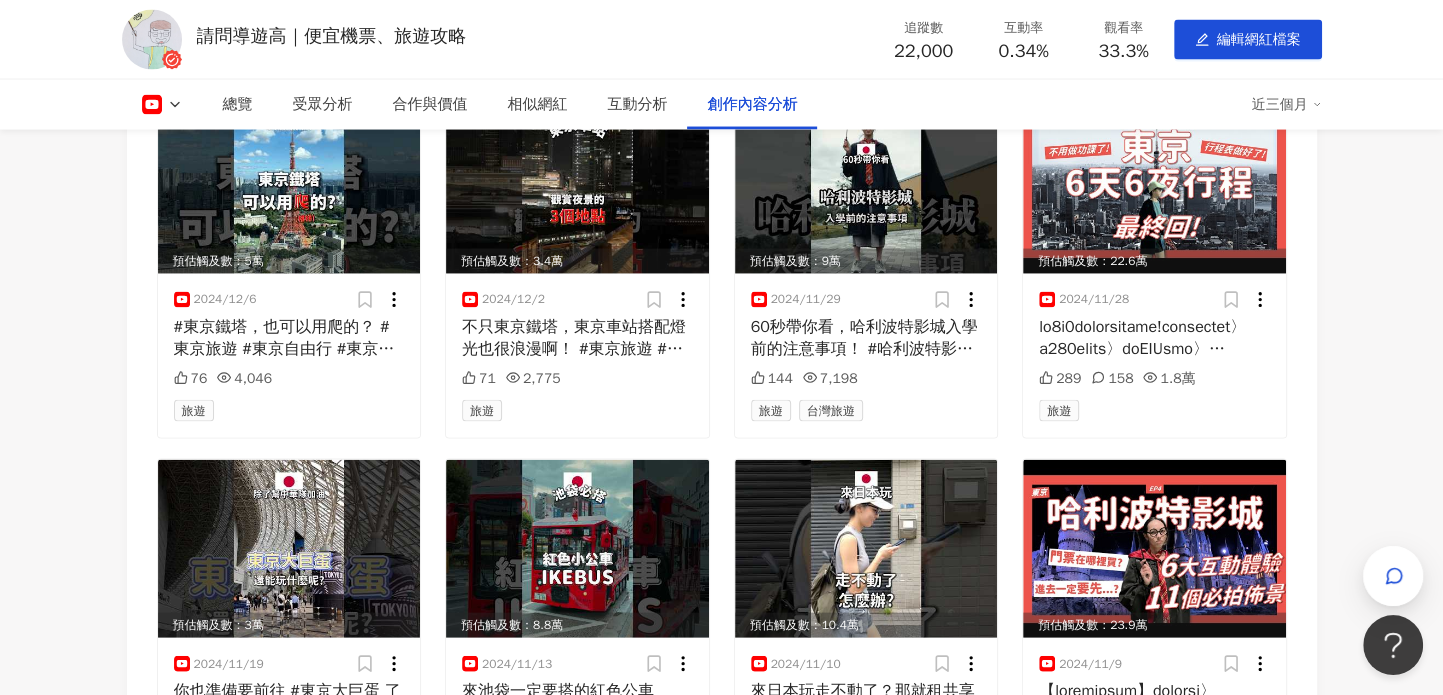 scroll, scrollTop: 8914, scrollLeft: 0, axis: vertical 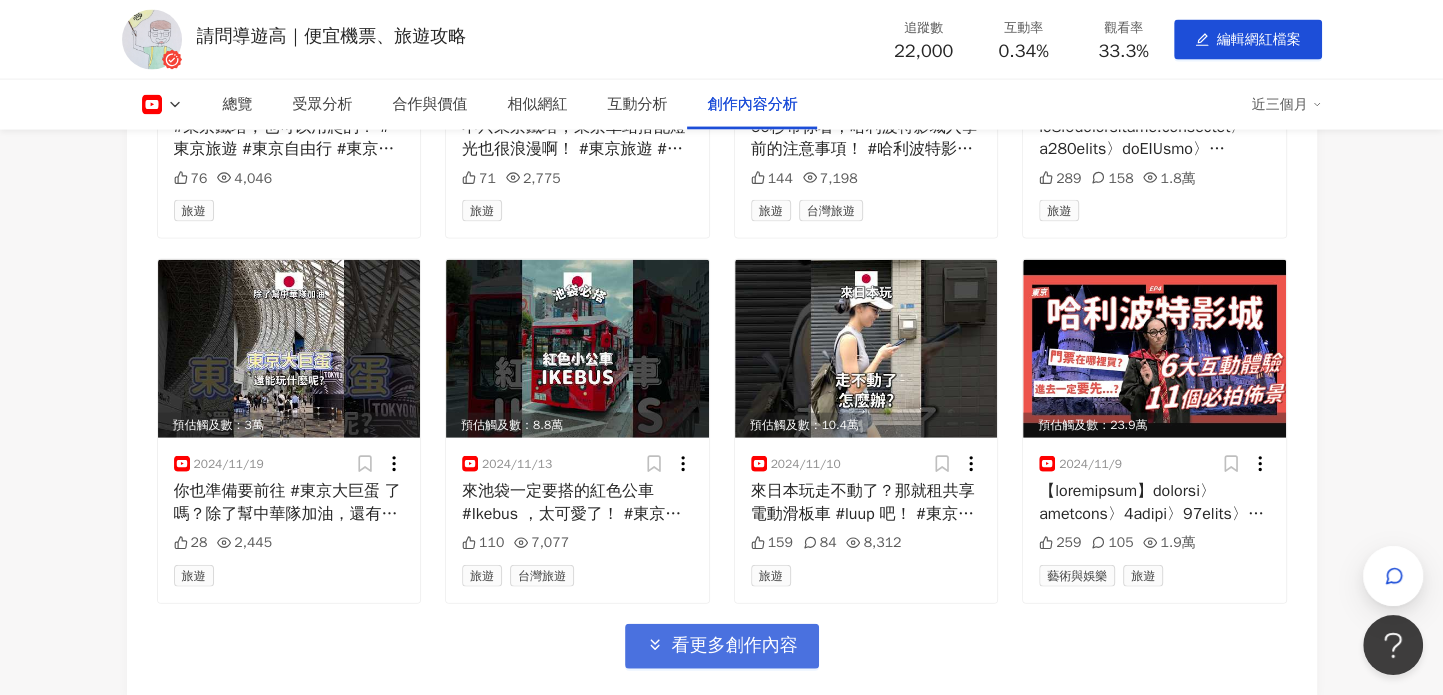 click on "看更多創作內容" at bounding box center (735, 646) 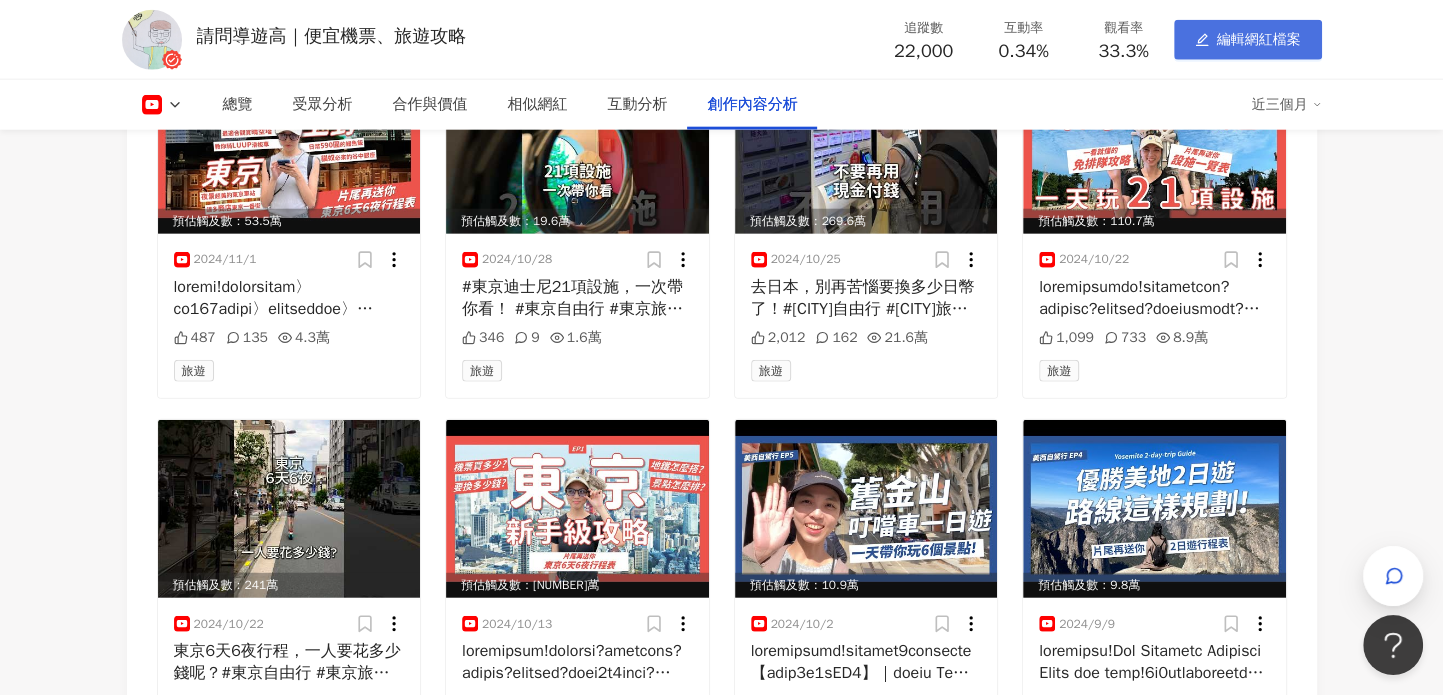 scroll, scrollTop: 9414, scrollLeft: 0, axis: vertical 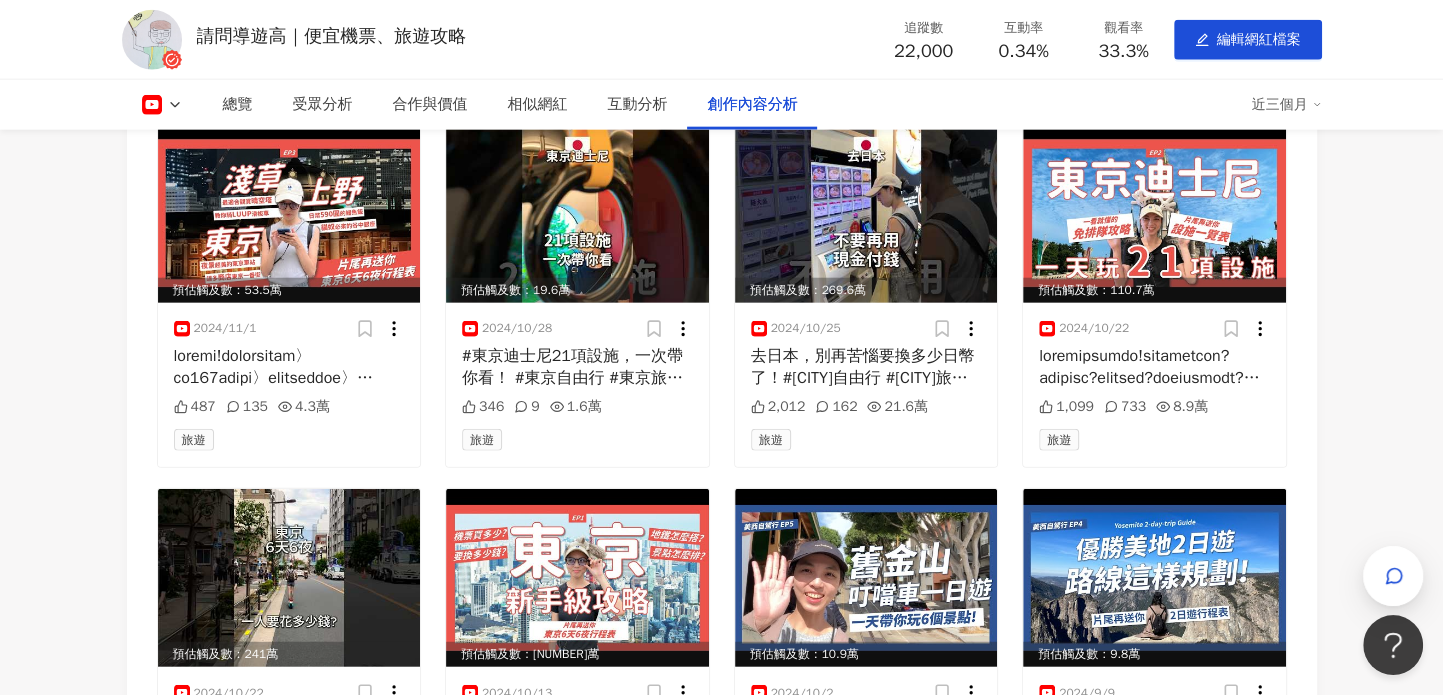 click on "近三個月" at bounding box center (1287, 105) 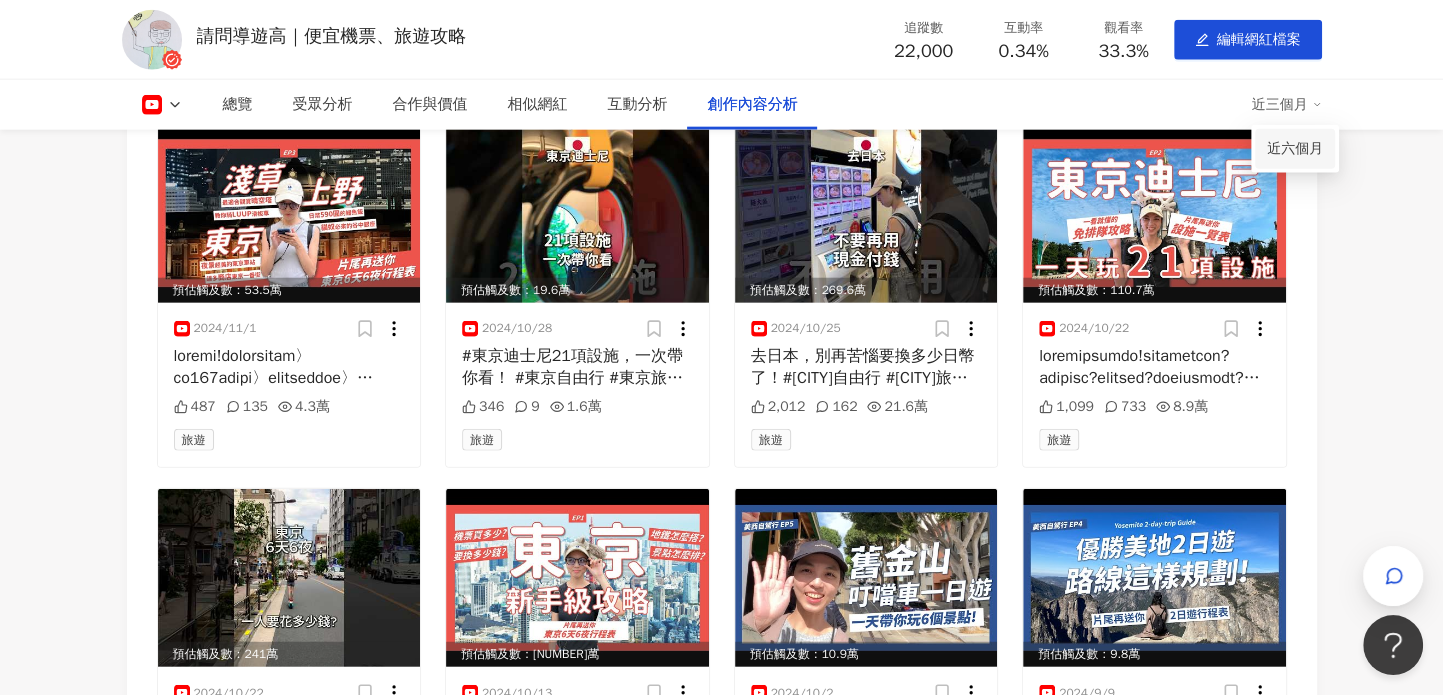 click on "近六個月" at bounding box center (1295, 149) 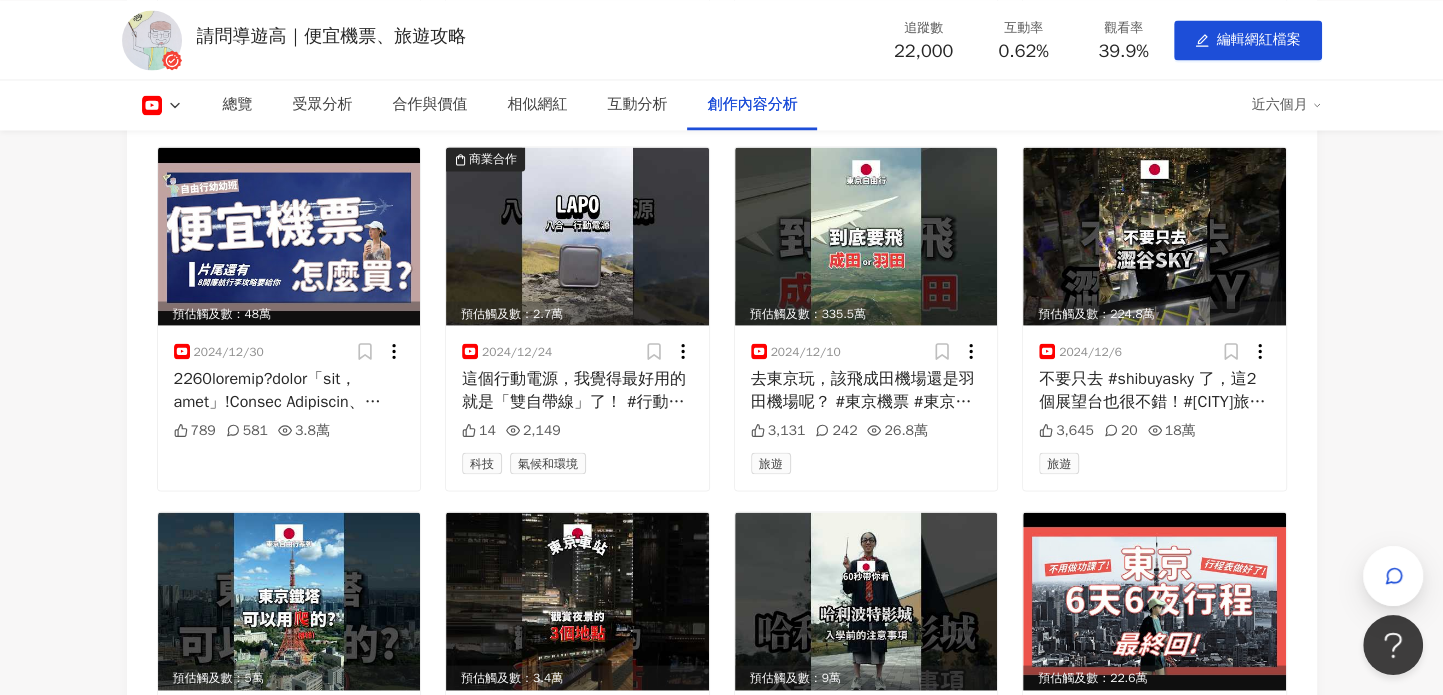scroll, scrollTop: 8099, scrollLeft: 0, axis: vertical 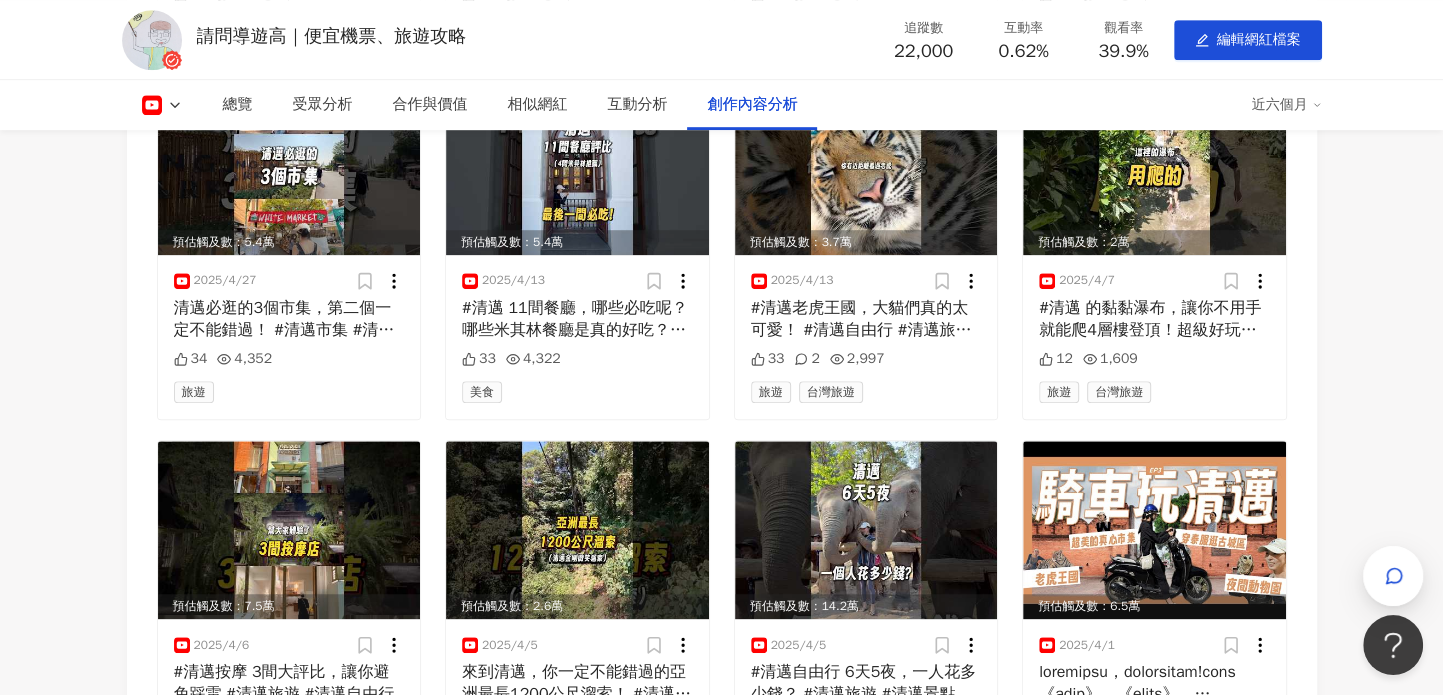 drag, startPoint x: 1458, startPoint y: 522, endPoint x: 1445, endPoint y: 105, distance: 417.20258 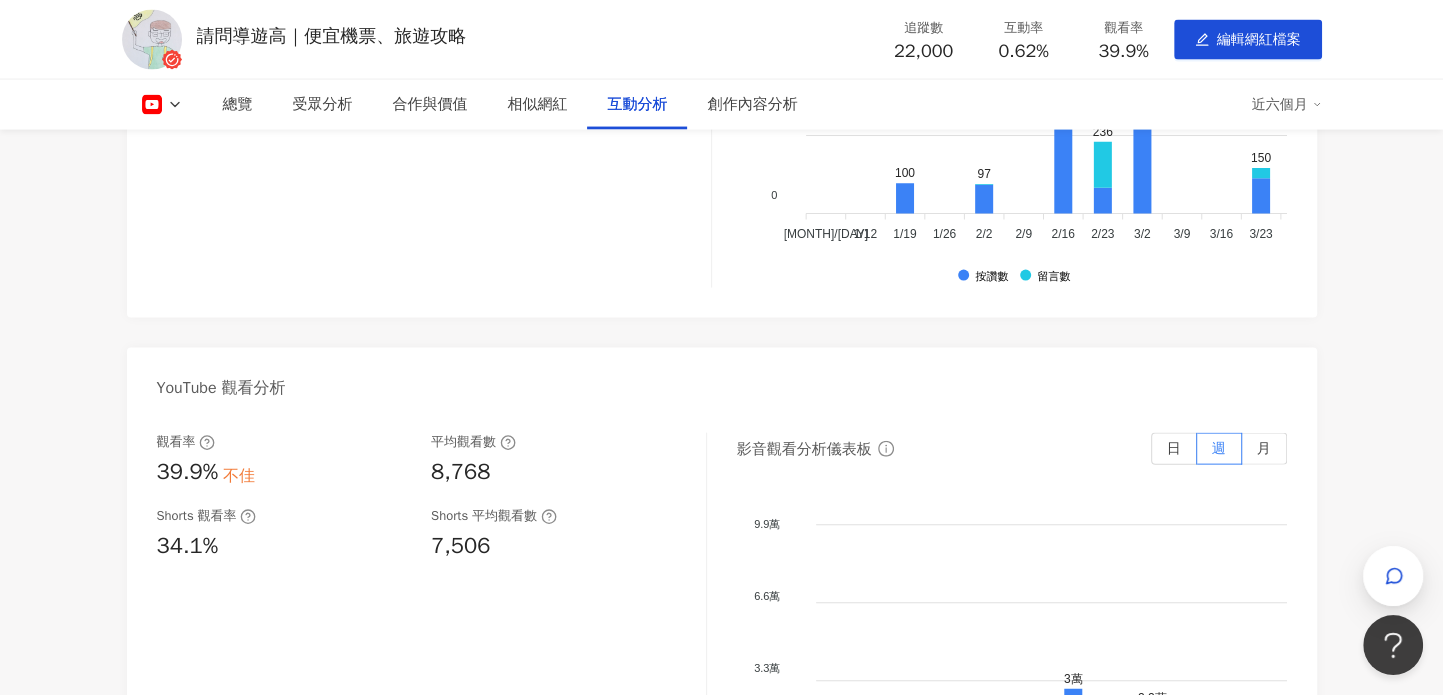scroll, scrollTop: 3400, scrollLeft: 15, axis: both 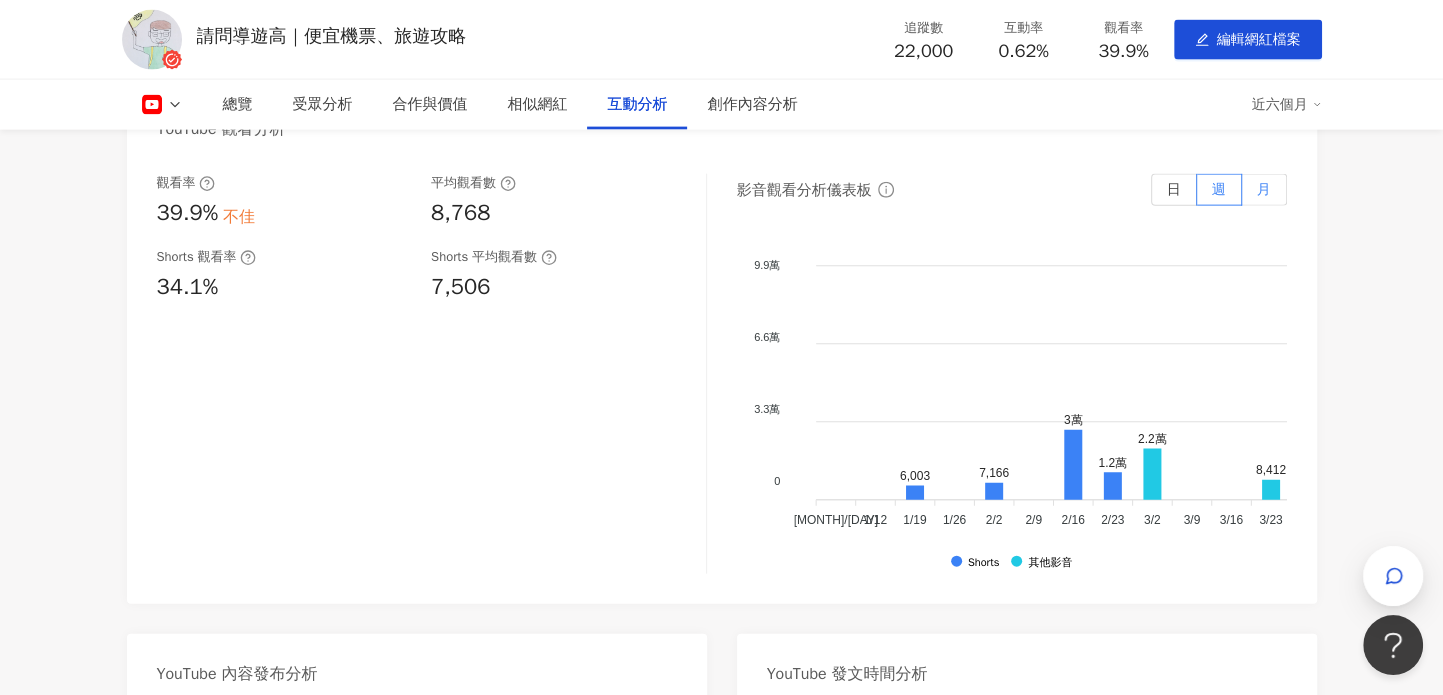 click on "月" at bounding box center (1264, 189) 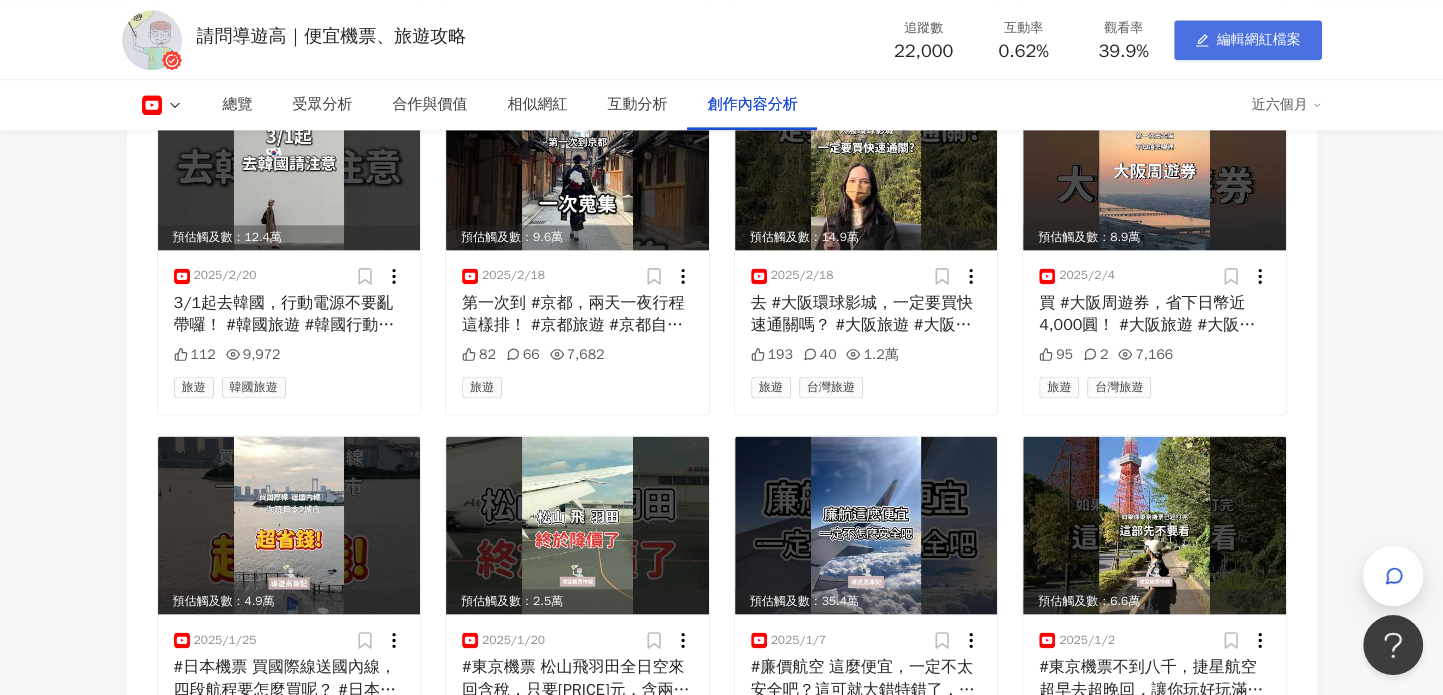 scroll, scrollTop: 8300, scrollLeft: 15, axis: both 